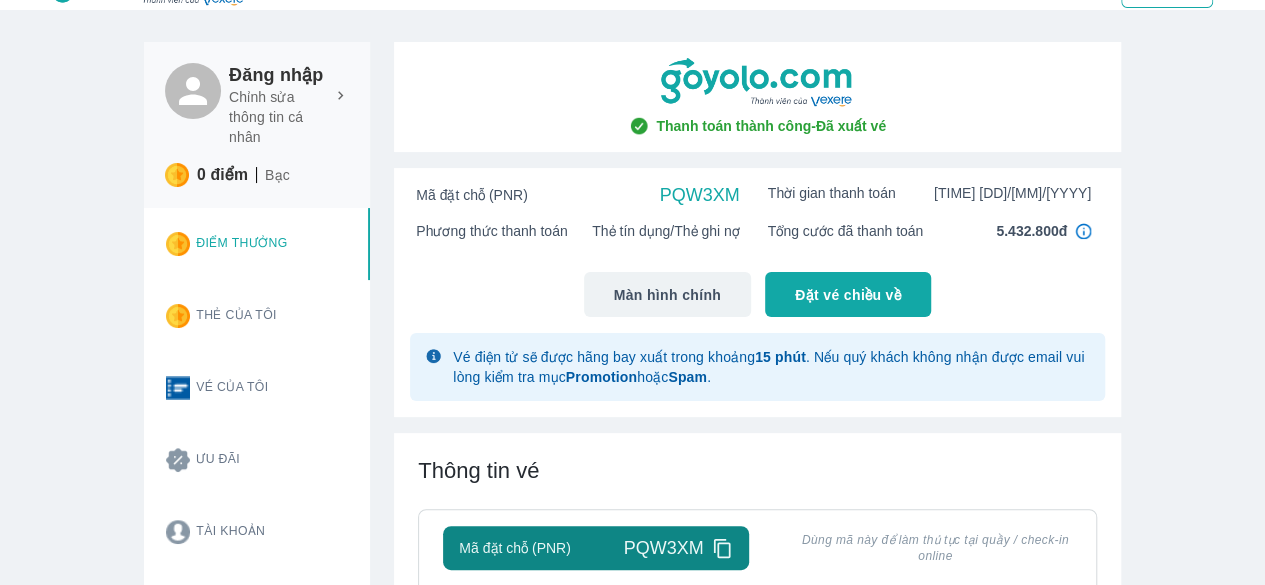 scroll, scrollTop: 0, scrollLeft: 0, axis: both 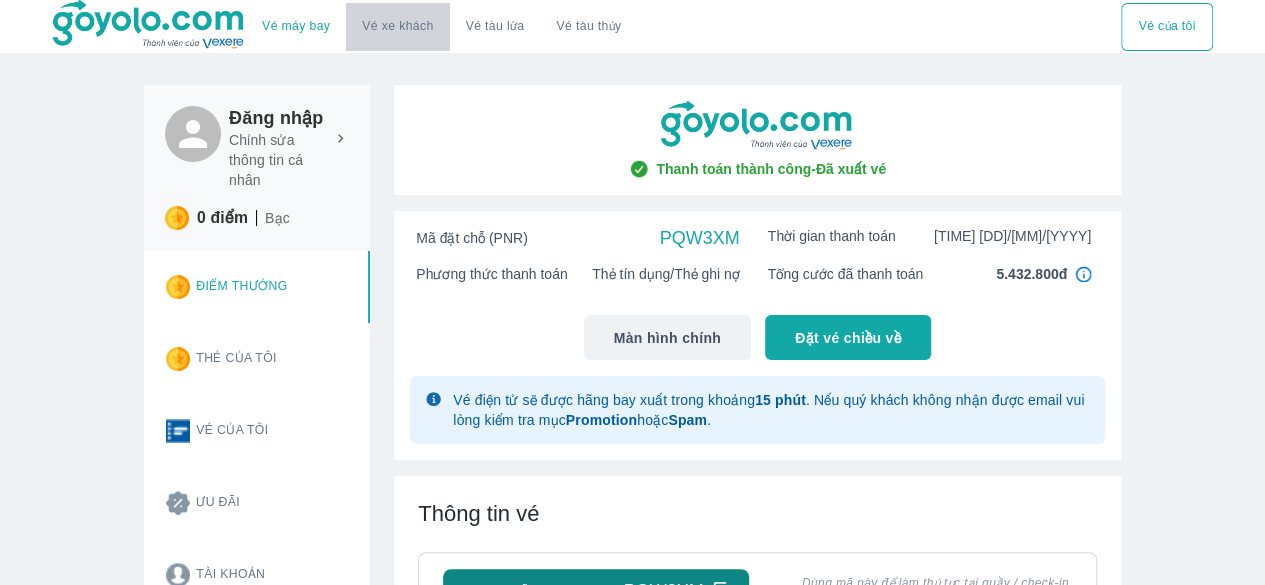click on "Vé xe khách" at bounding box center [397, 26] 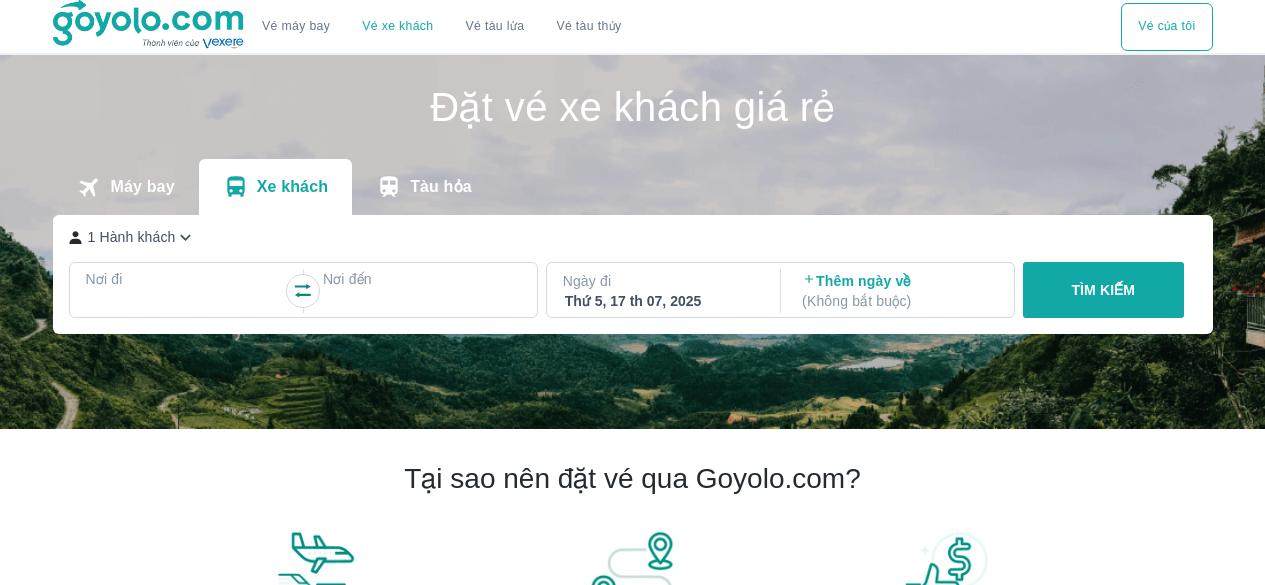 scroll, scrollTop: 0, scrollLeft: 0, axis: both 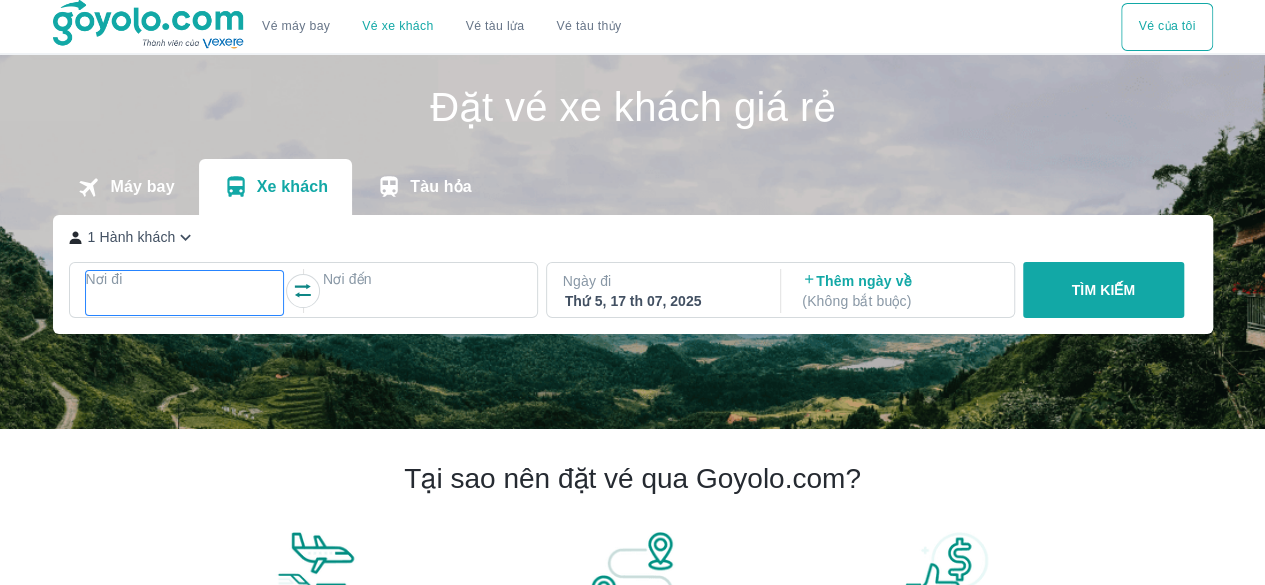 click at bounding box center [185, 303] 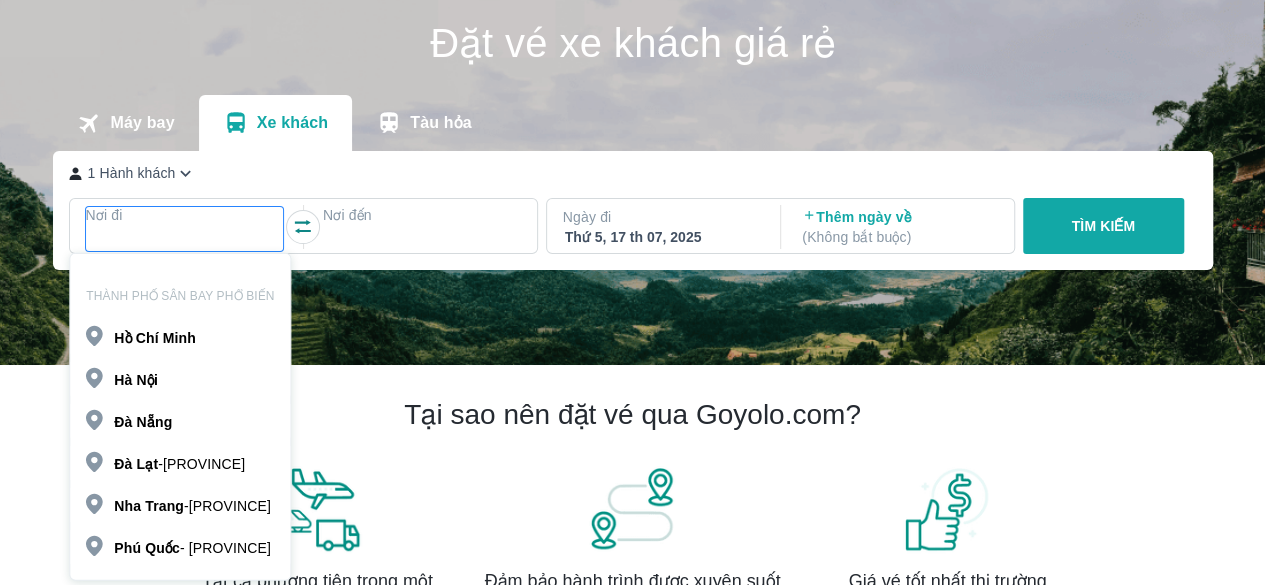 scroll, scrollTop: 115, scrollLeft: 0, axis: vertical 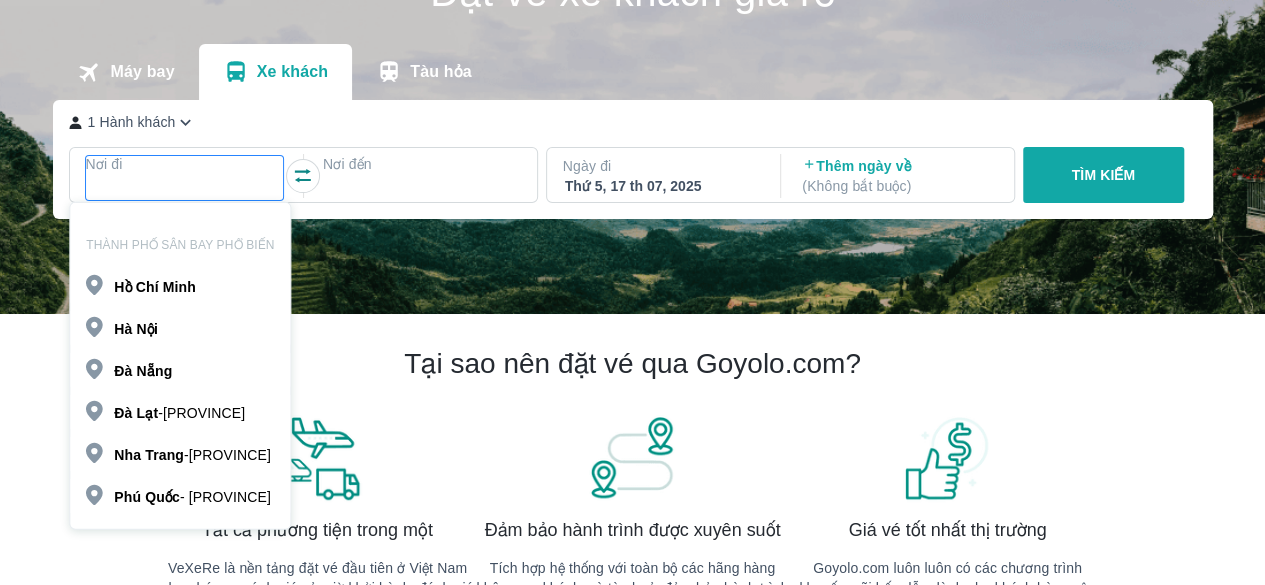 click on "Minh" at bounding box center (179, 287) 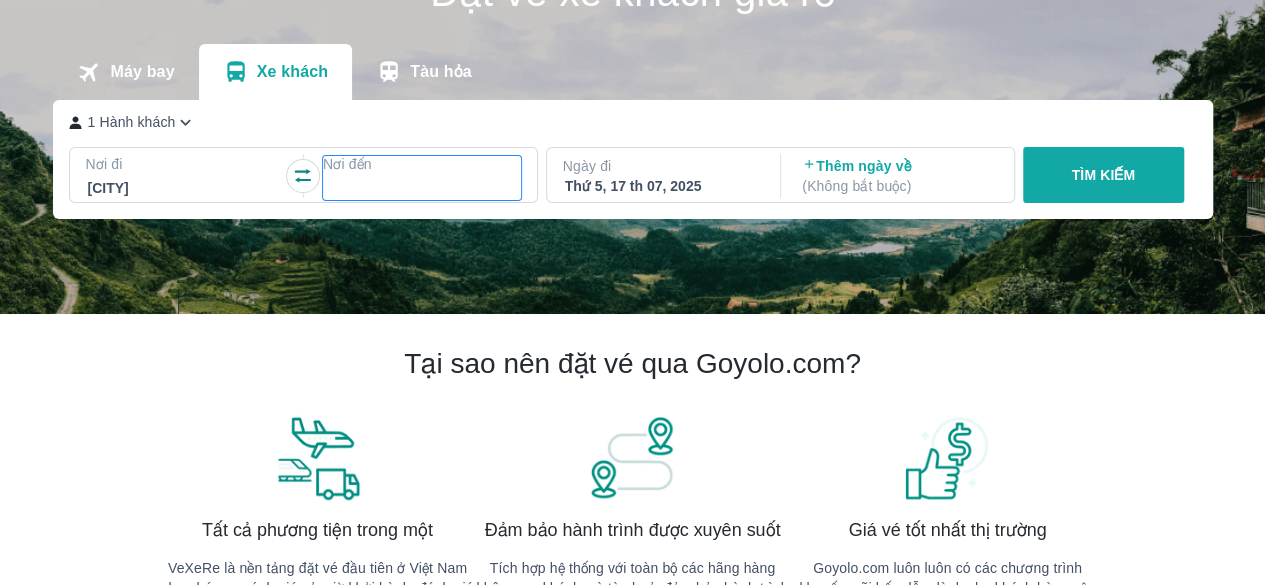click at bounding box center (422, 188) 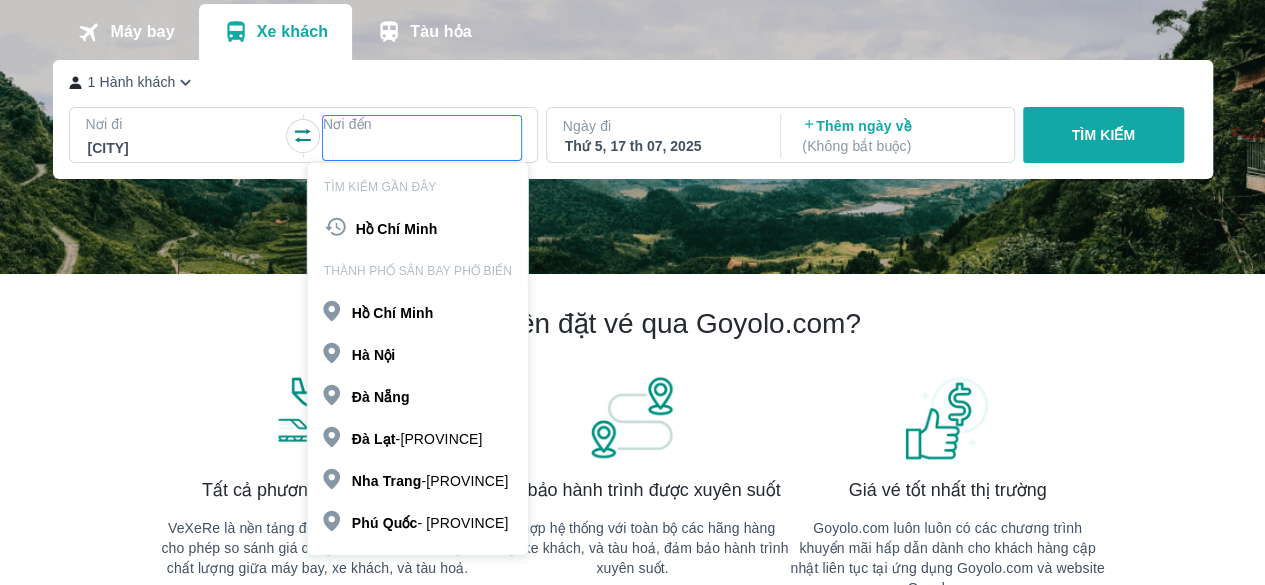 scroll, scrollTop: 215, scrollLeft: 0, axis: vertical 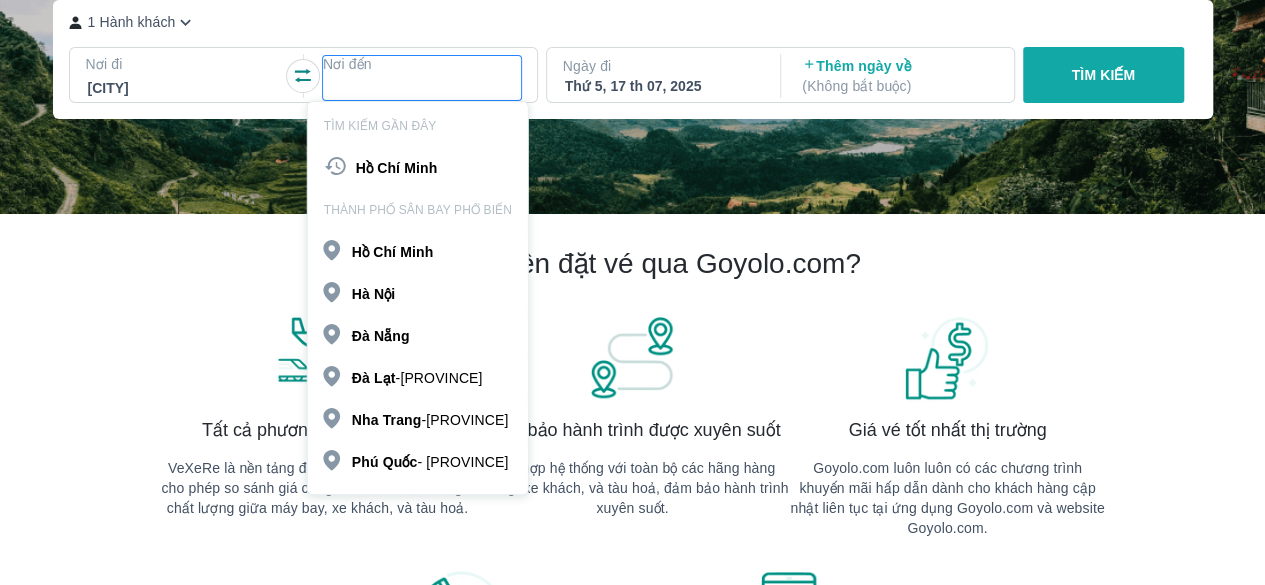 click on "[CITY] - [PROVINCE]" at bounding box center (417, 378) 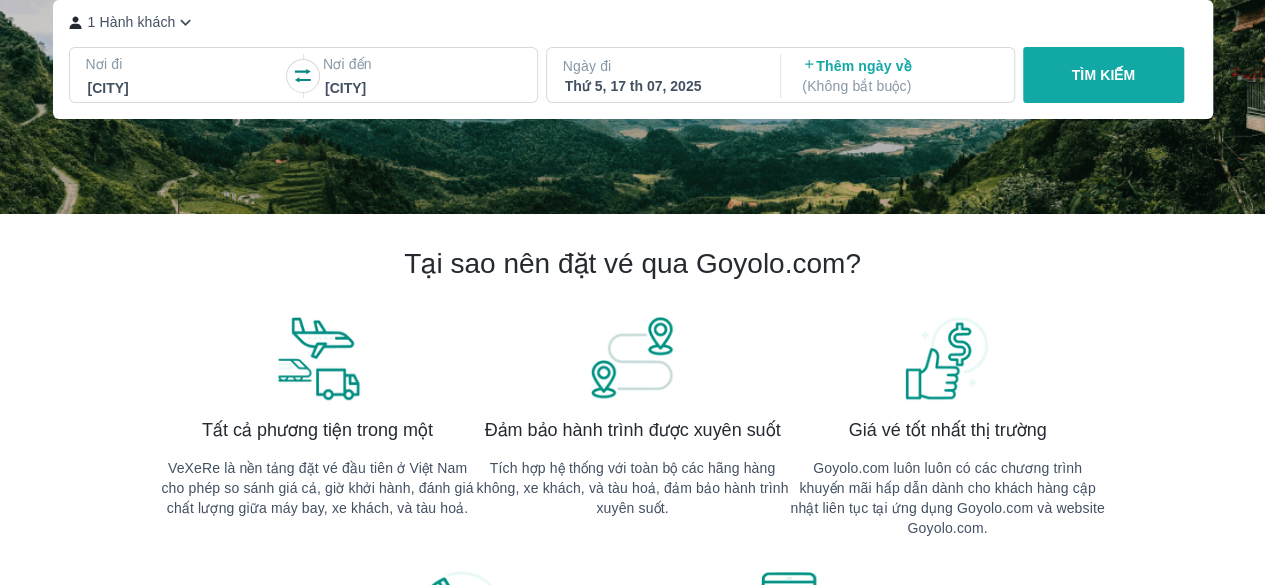 click on "TÌM KIẾM" at bounding box center [1103, 75] 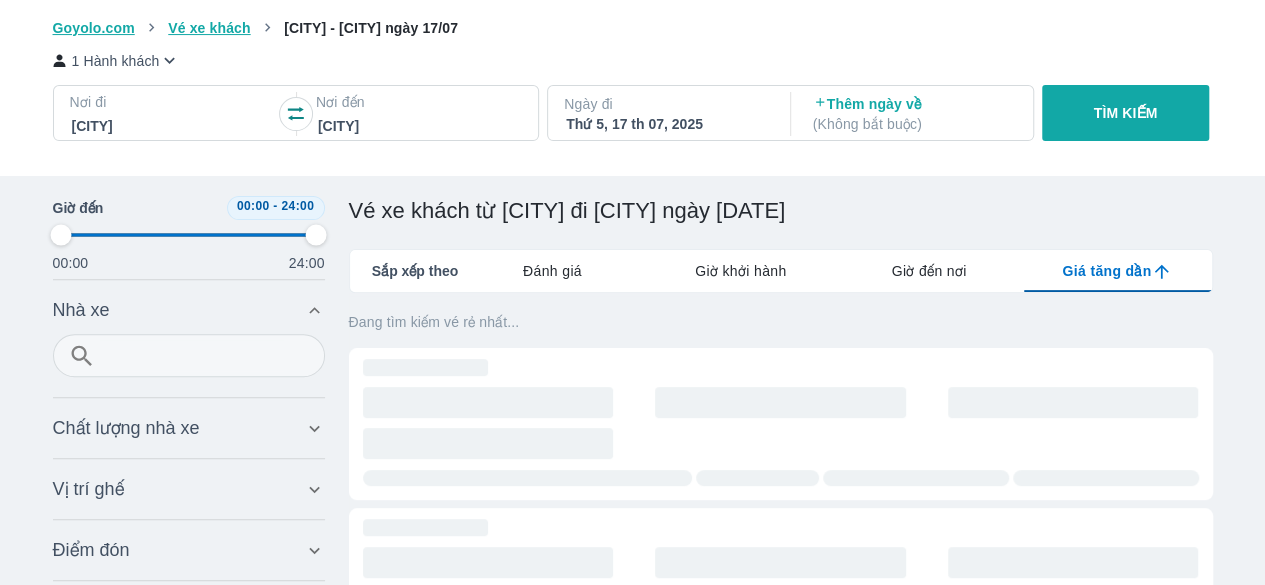 scroll, scrollTop: 0, scrollLeft: 0, axis: both 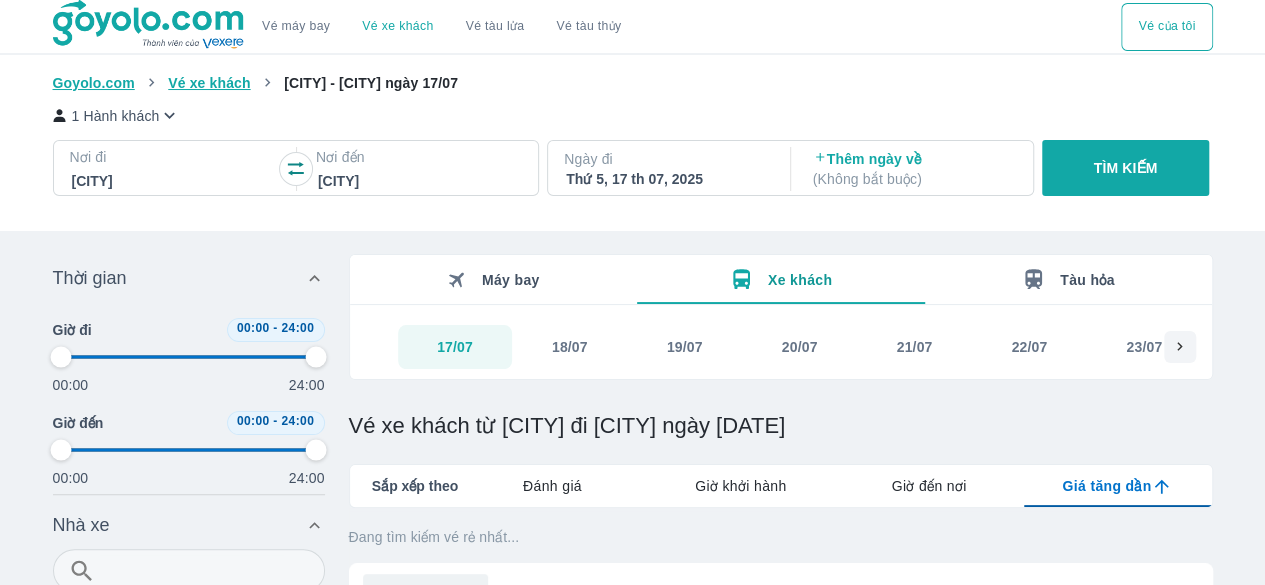 type on "97.9166666666667" 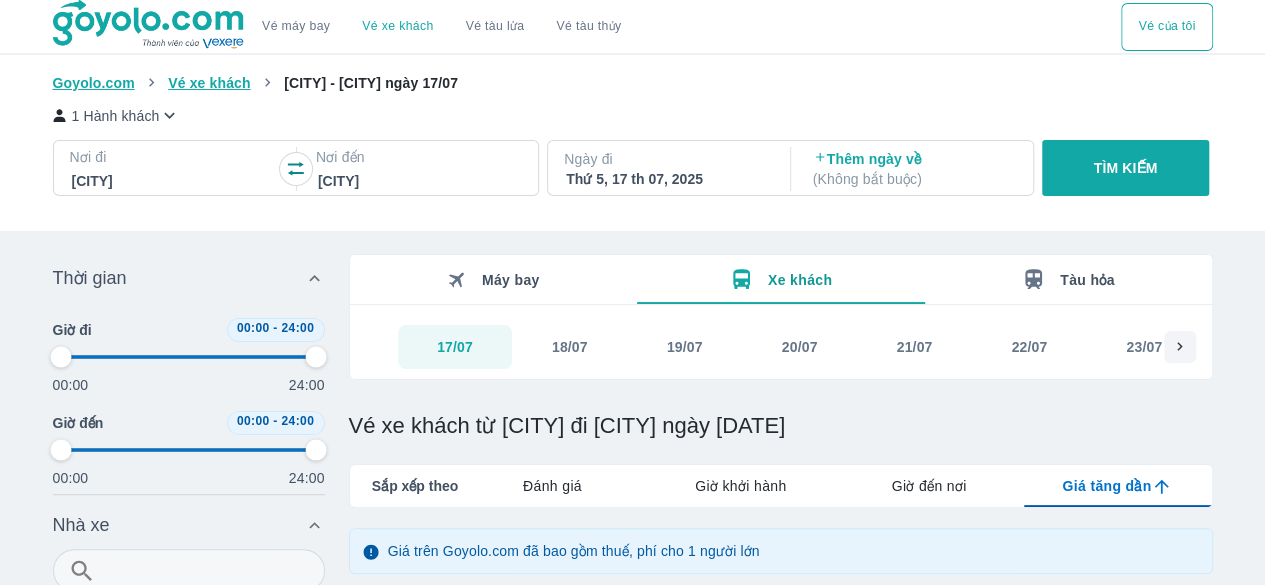 type on "97.9166666666667" 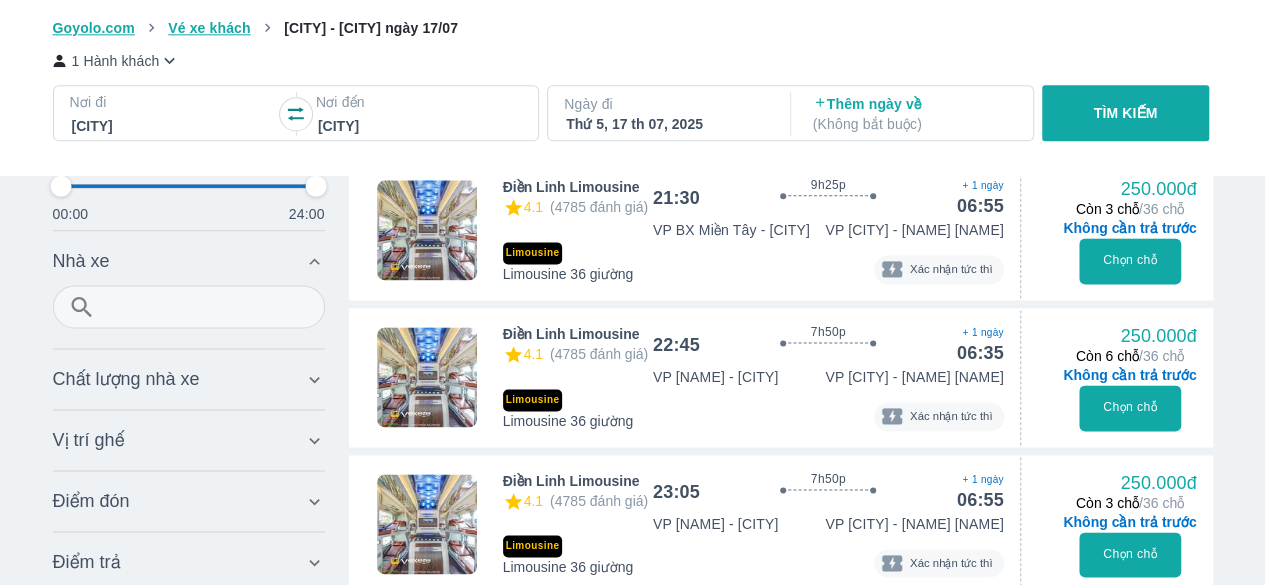 scroll, scrollTop: 1300, scrollLeft: 0, axis: vertical 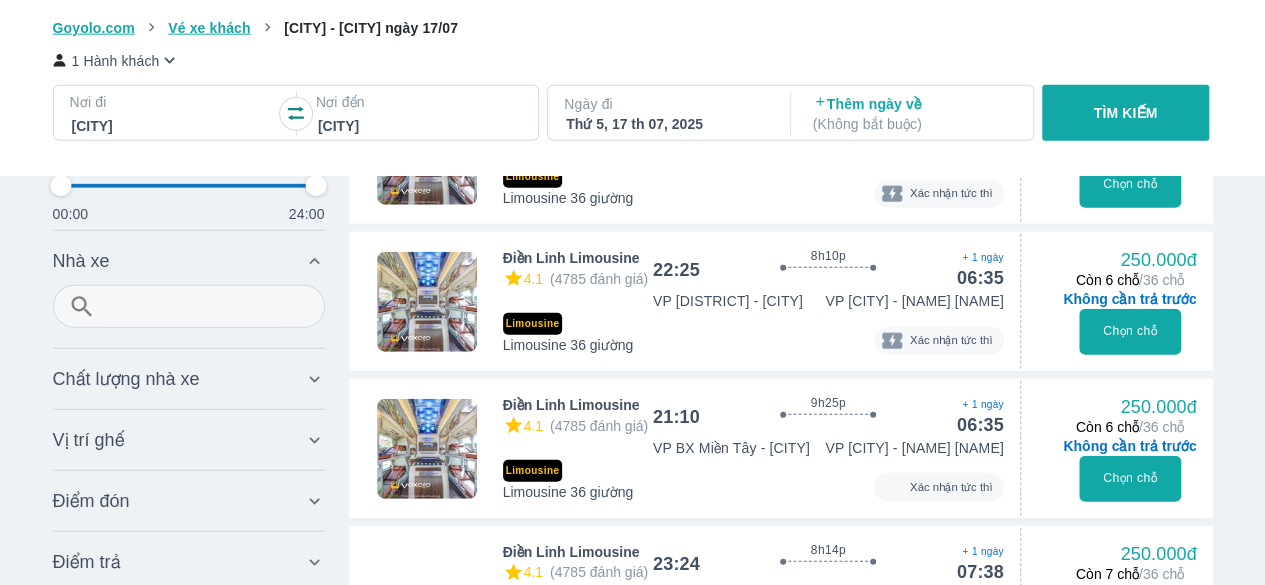 type on "97.9166666666667" 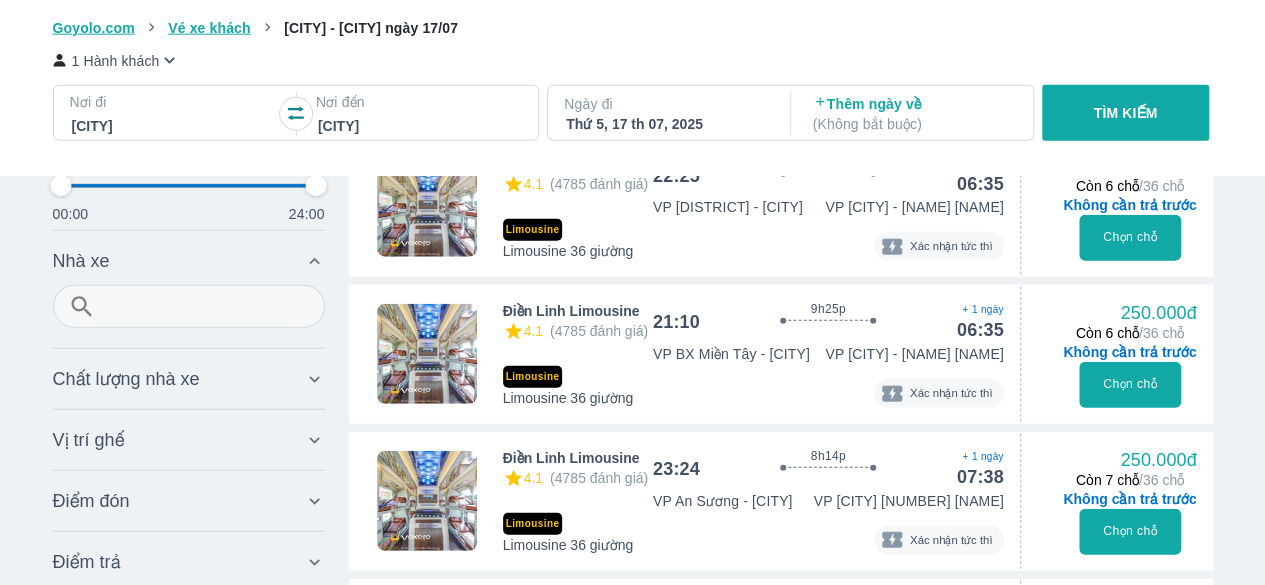 scroll, scrollTop: 2600, scrollLeft: 0, axis: vertical 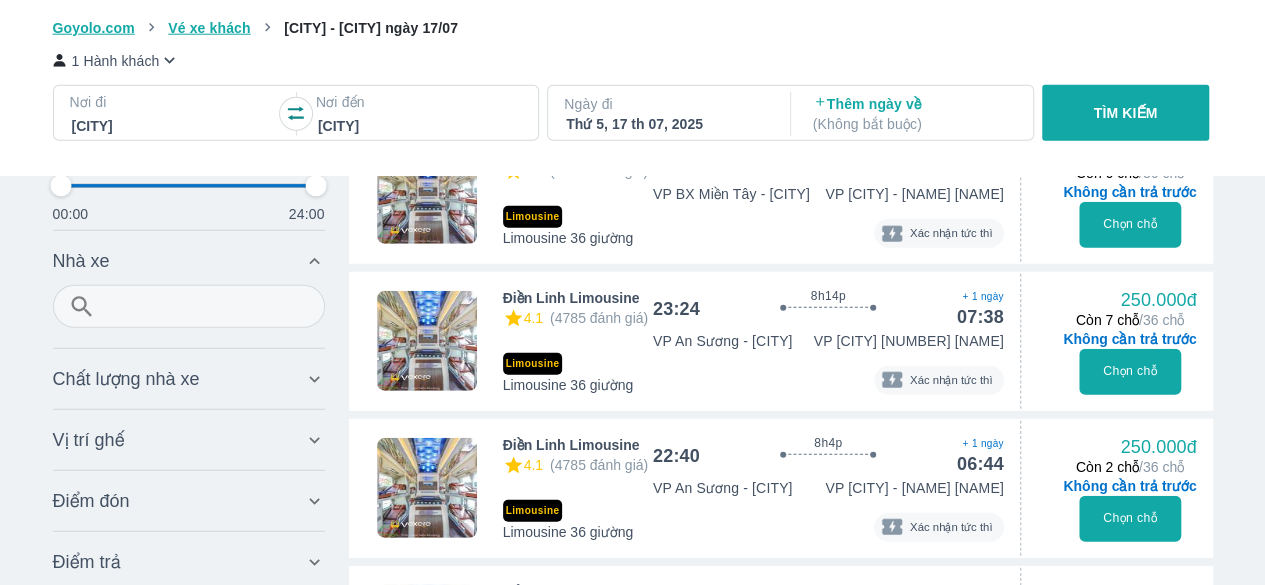 type on "97.9166666666667" 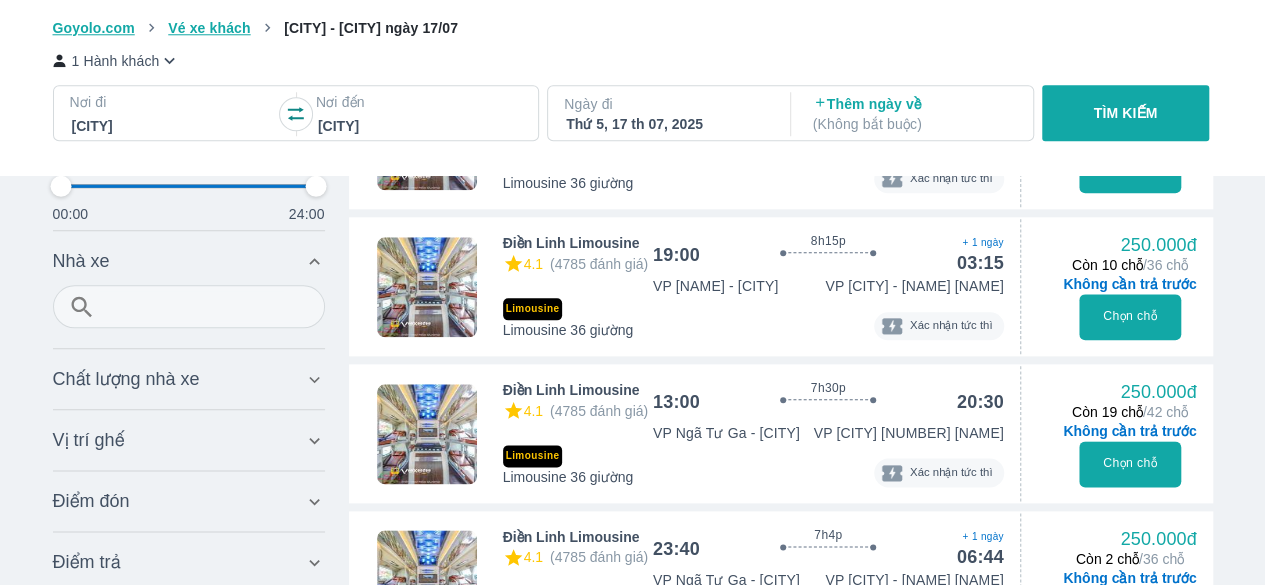 type on "97.9166666666667" 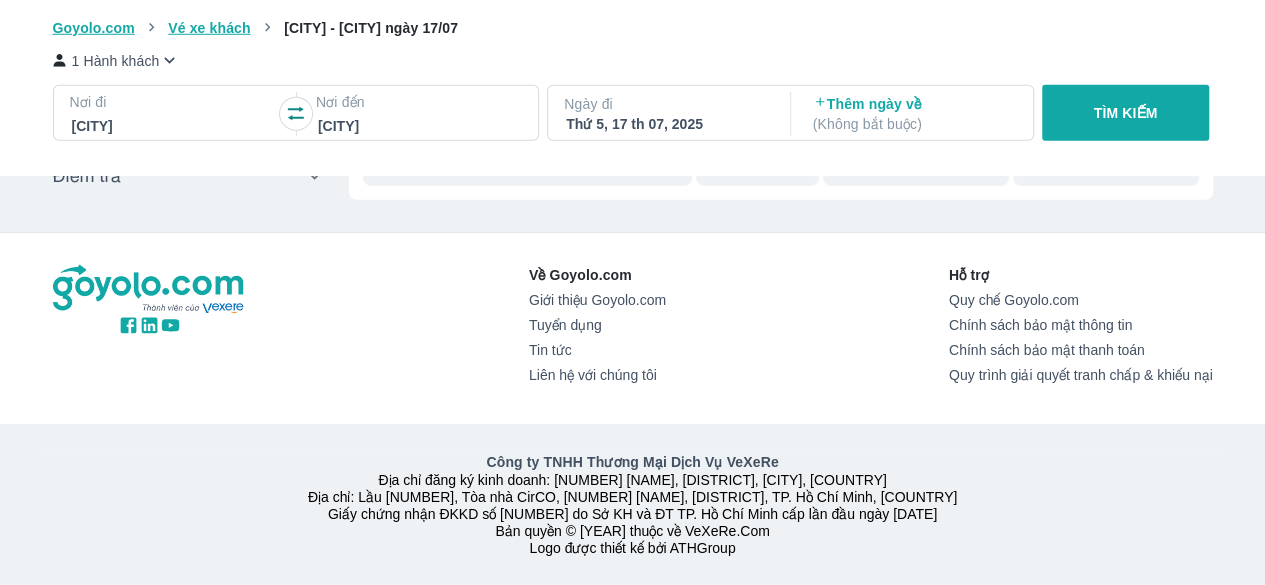 type on "97.9166666666667" 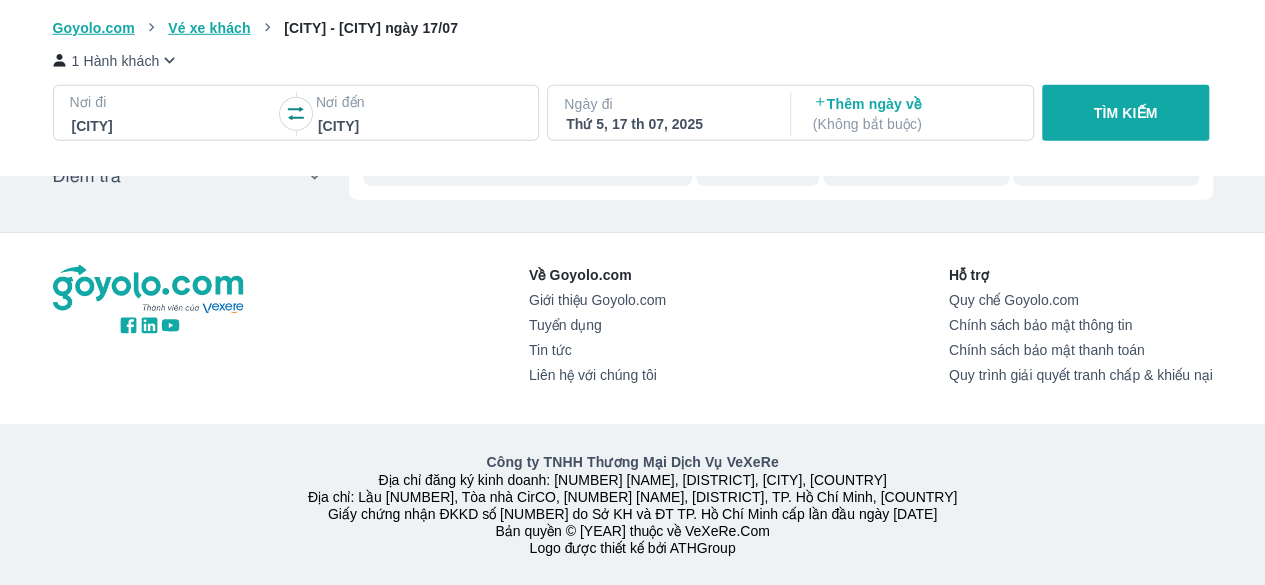 type on "97.9166666666667" 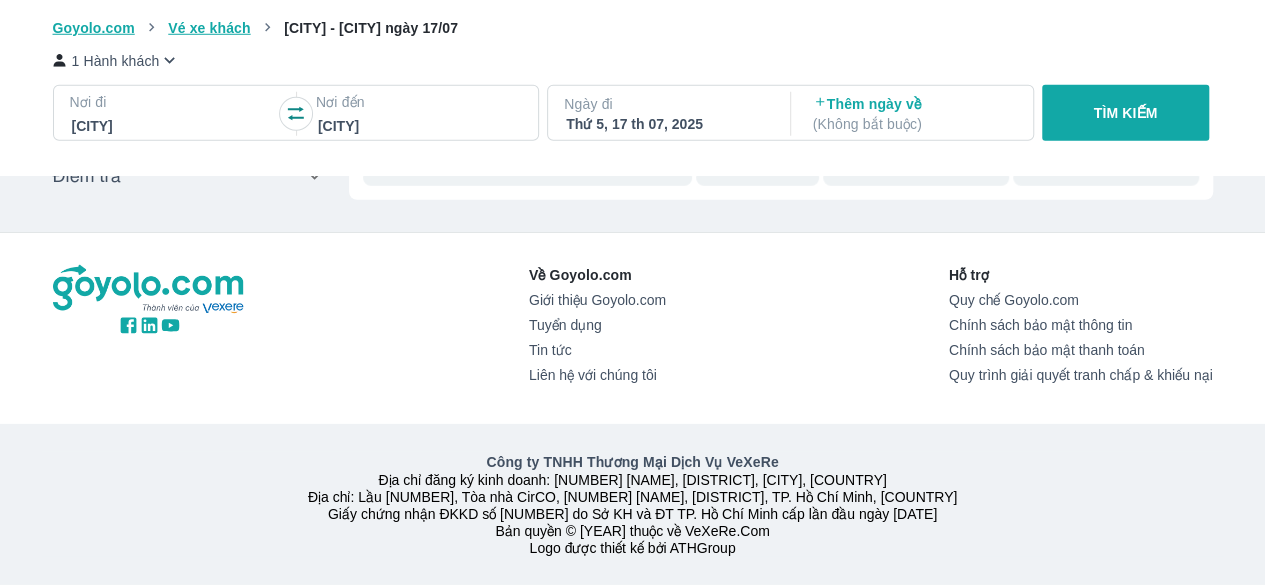 type on "97.9166666666667" 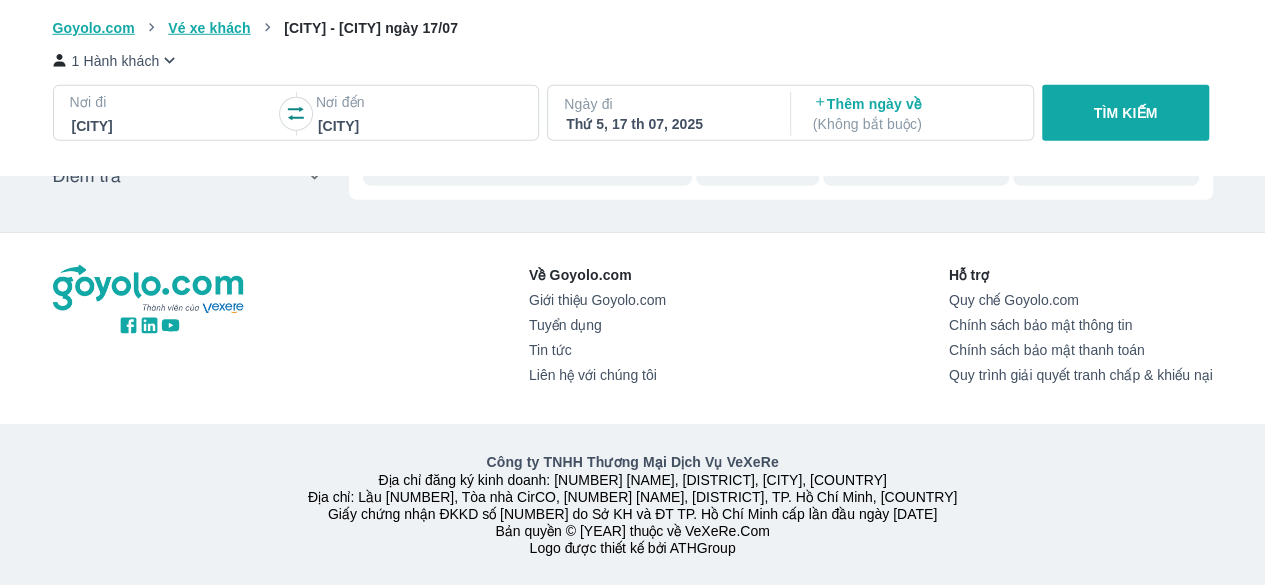 type on "97.9166666666667" 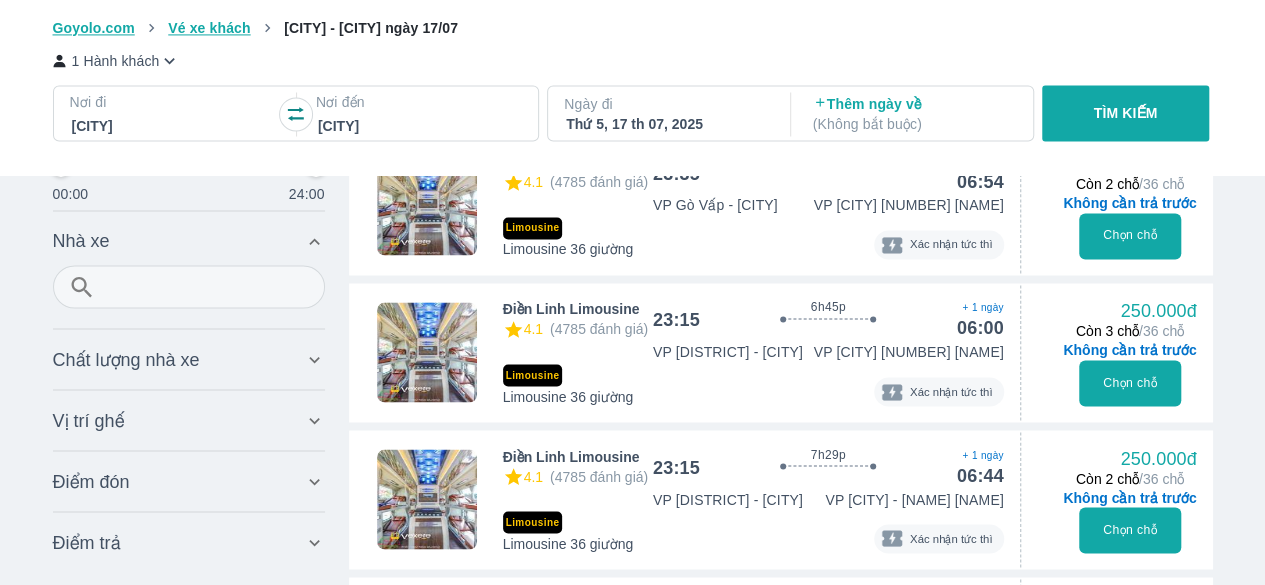 scroll, scrollTop: 5400, scrollLeft: 0, axis: vertical 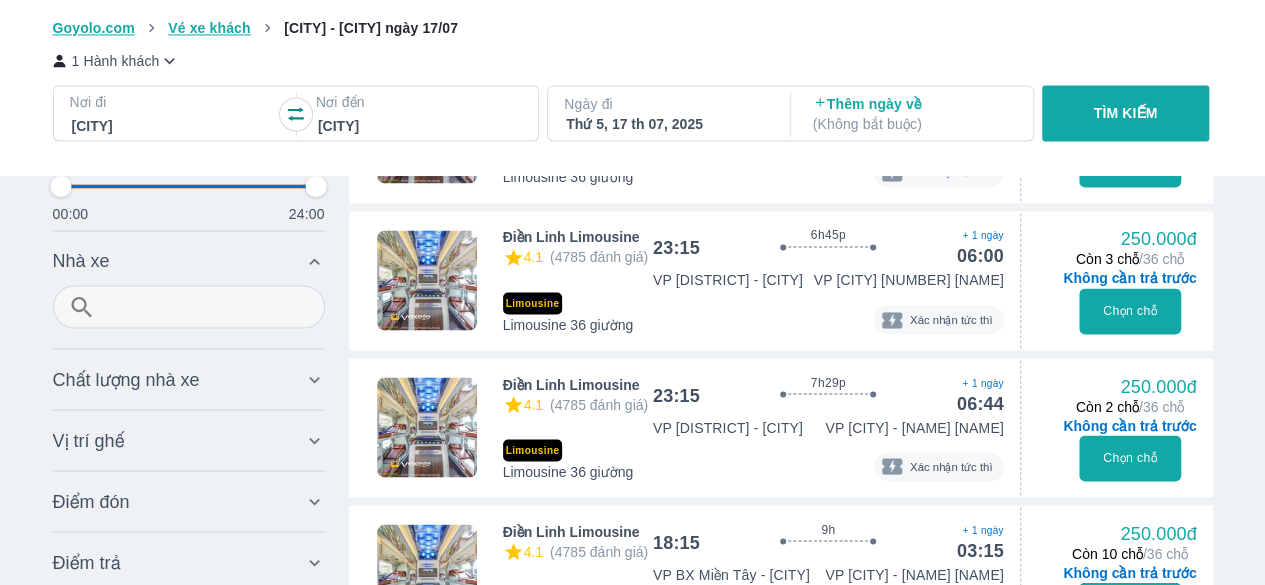 click 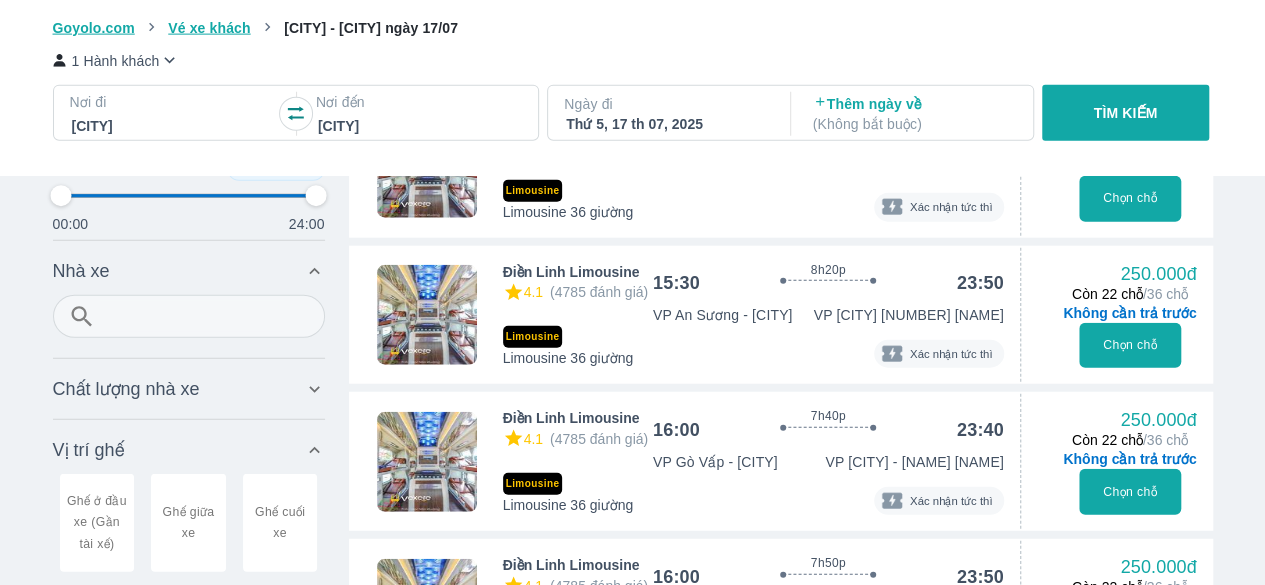 scroll, scrollTop: 5700, scrollLeft: 0, axis: vertical 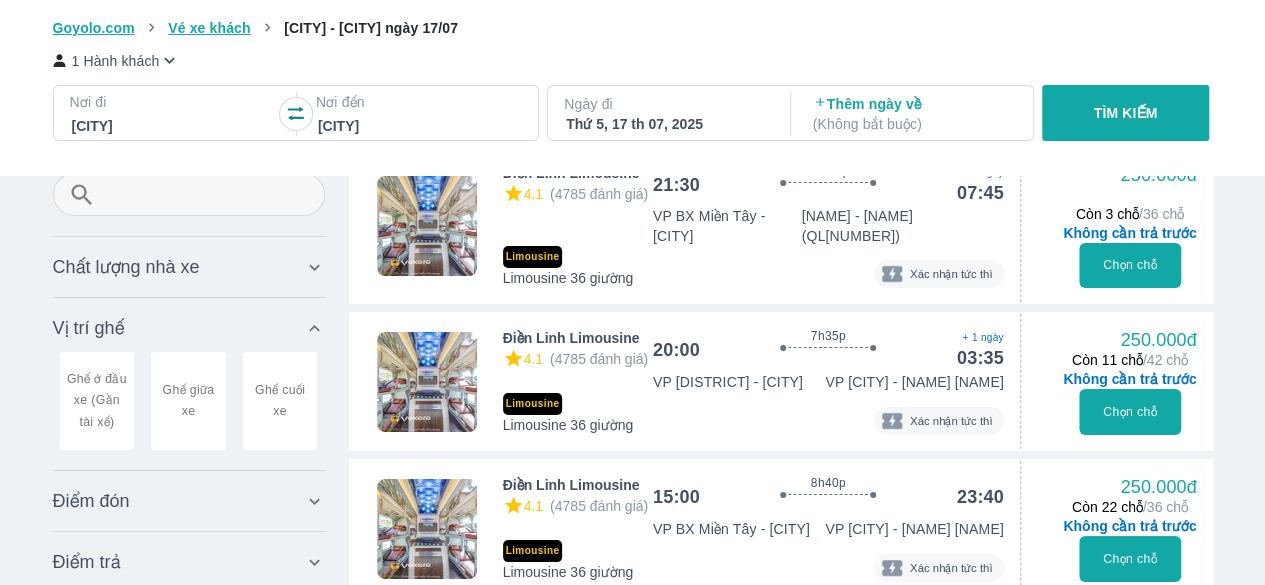 type on "97.9166666666667" 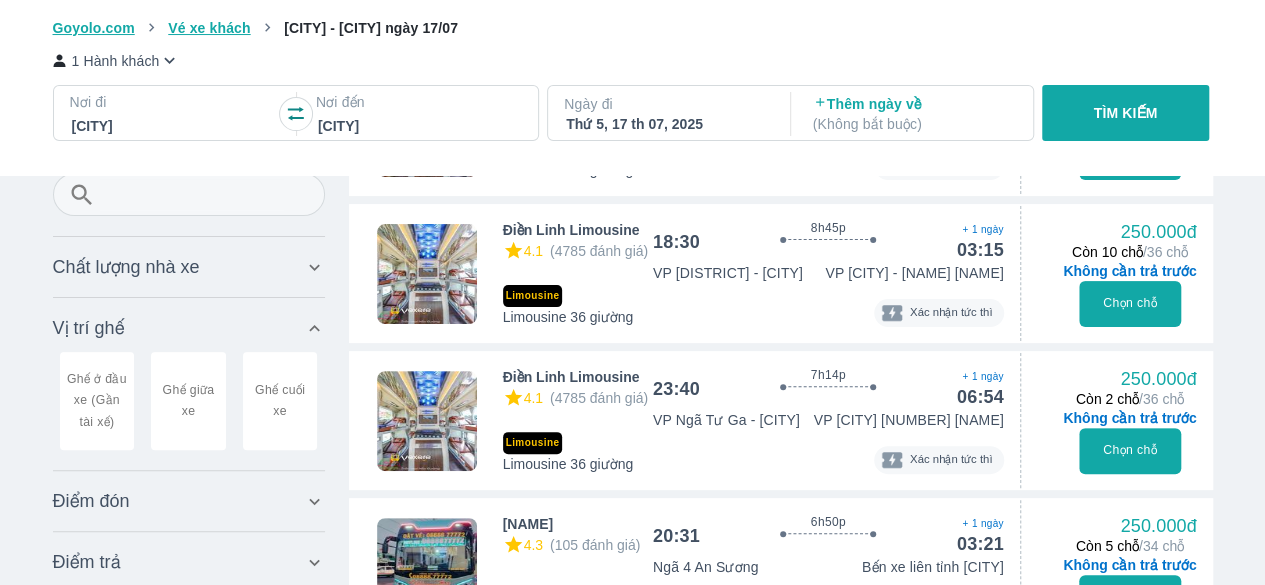 type on "97.9166666666667" 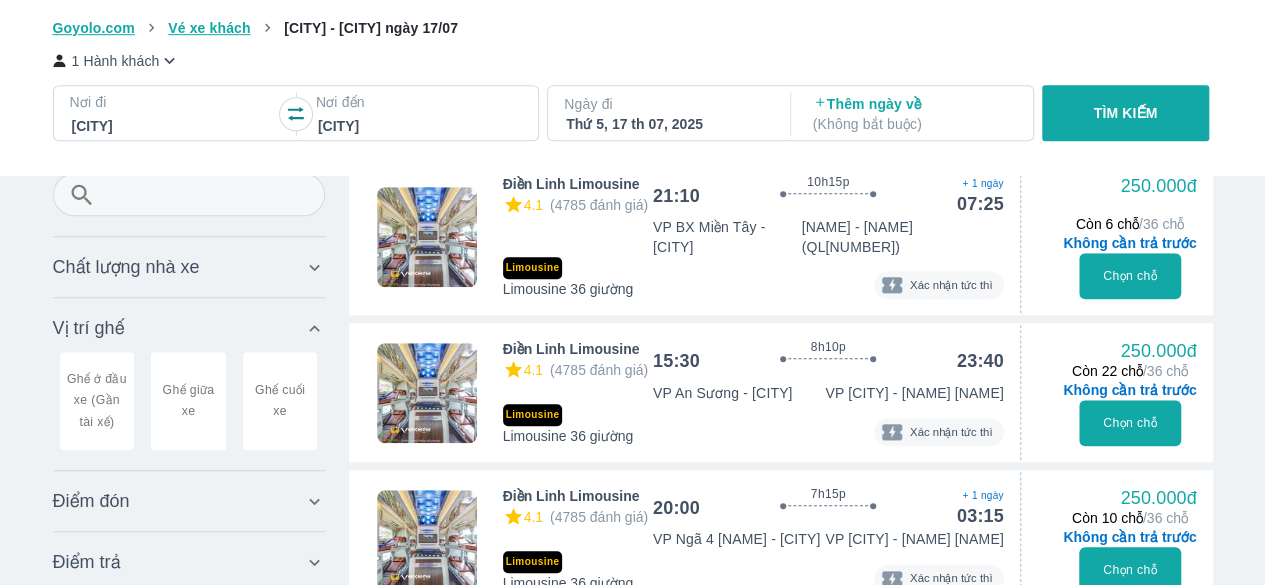 scroll, scrollTop: 8400, scrollLeft: 0, axis: vertical 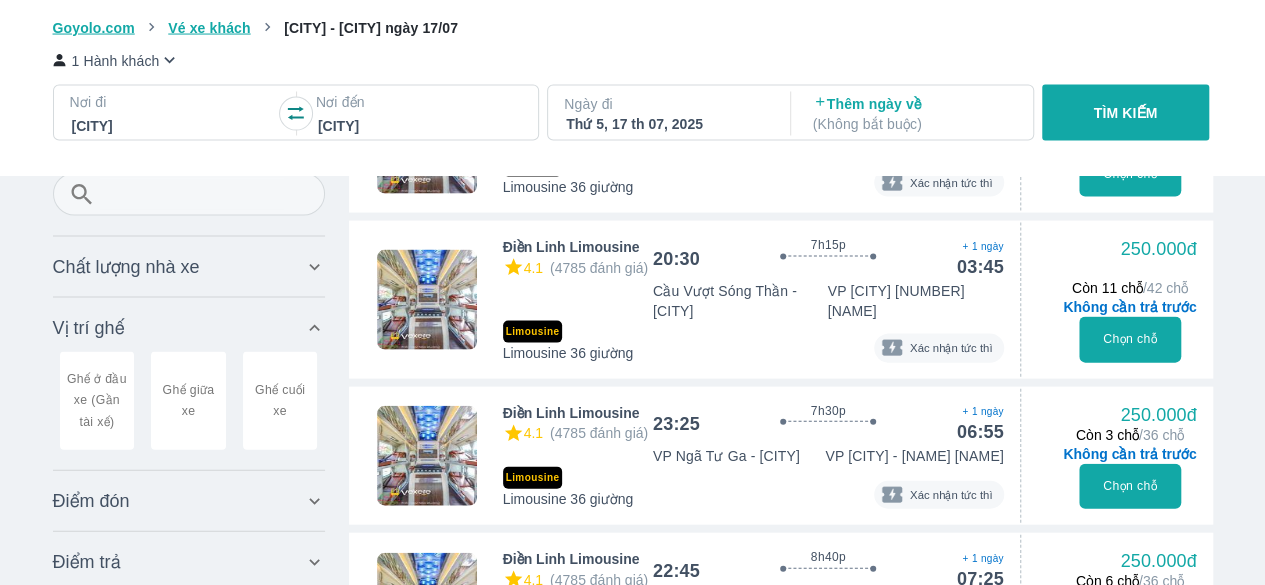 type on "97.9166666666667" 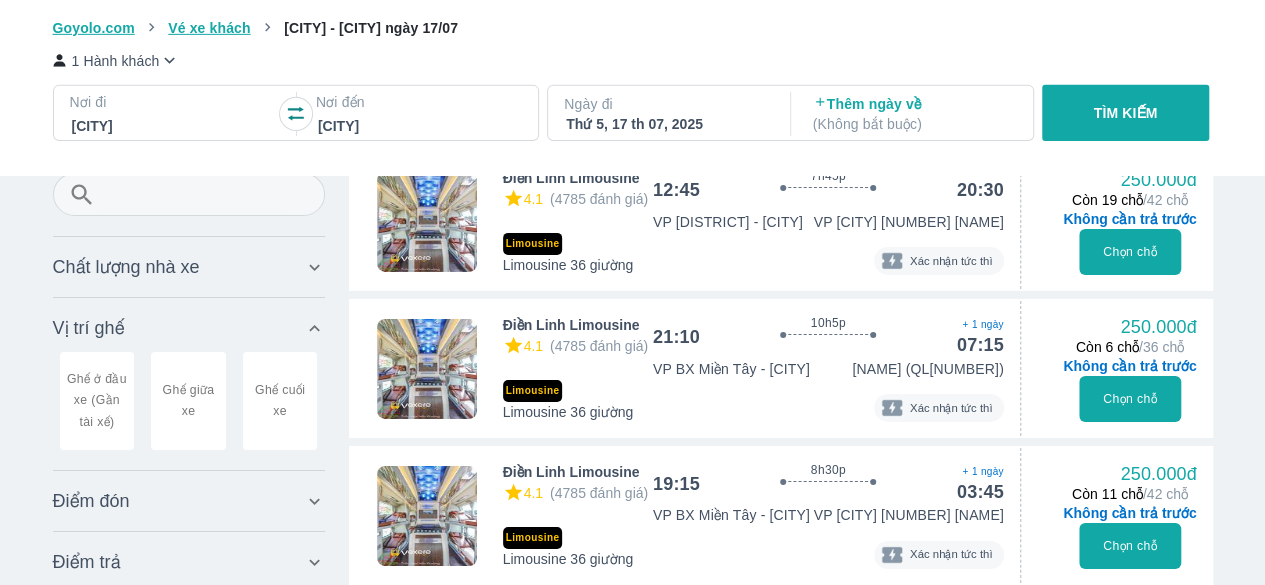 type on "97.9166666666667" 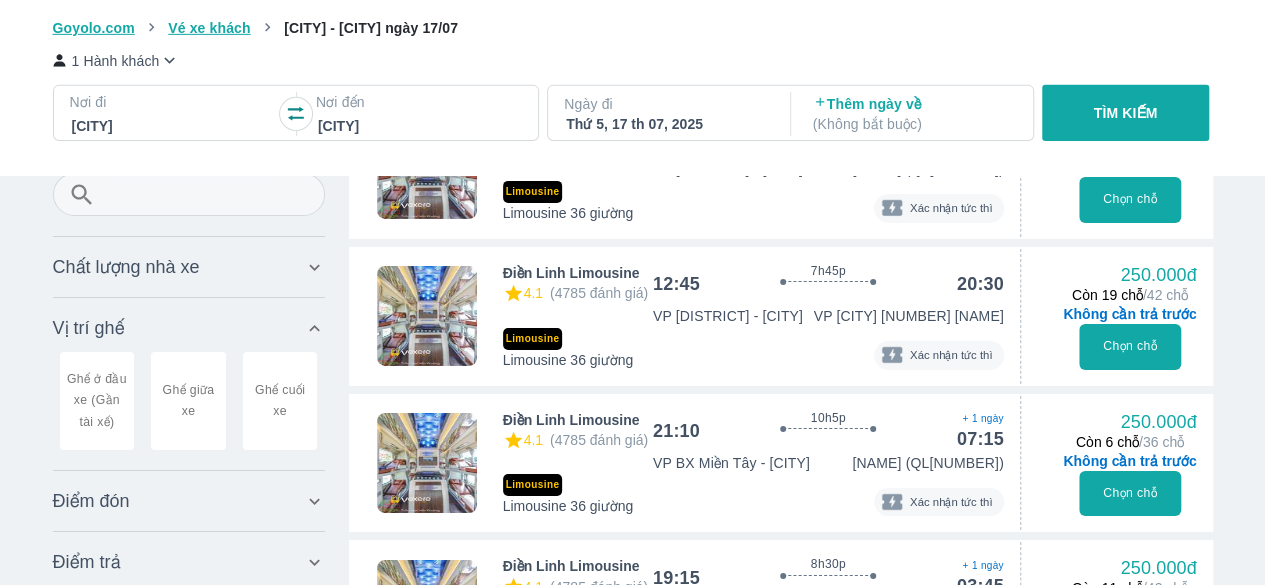 type on "97.9166666666667" 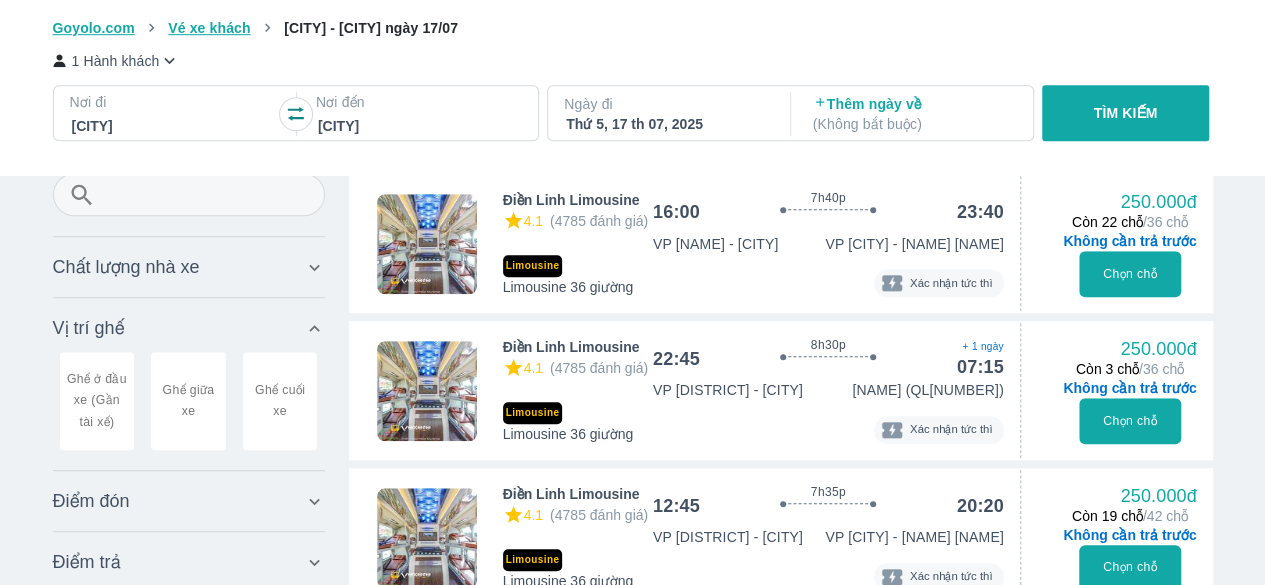 type on "97.9166666666667" 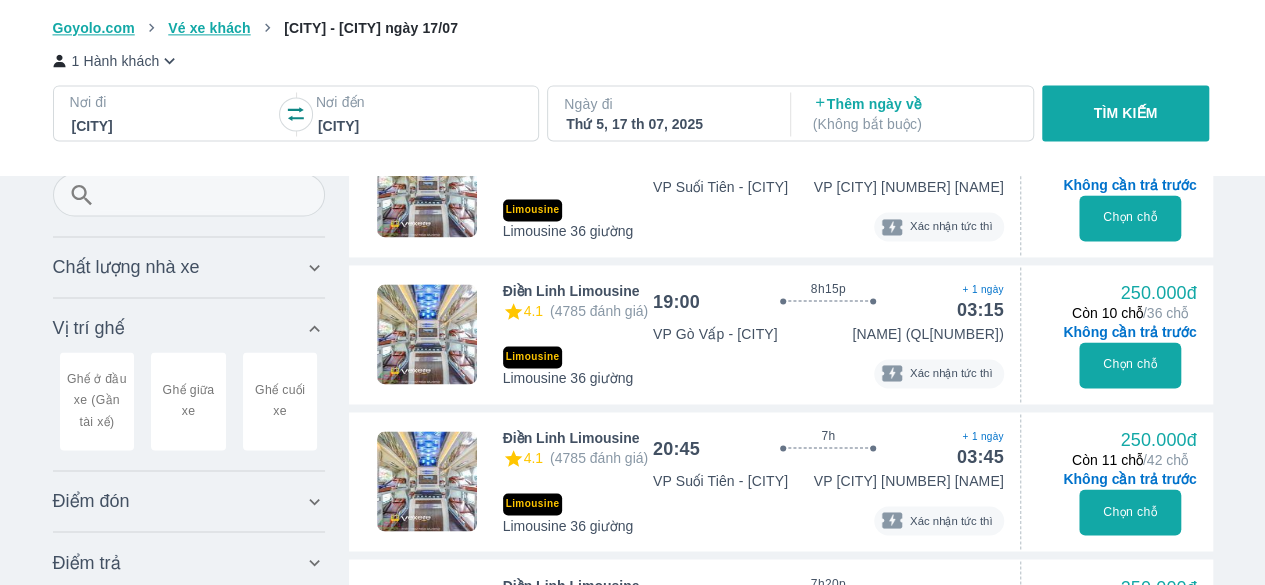 type on "97.9166666666667" 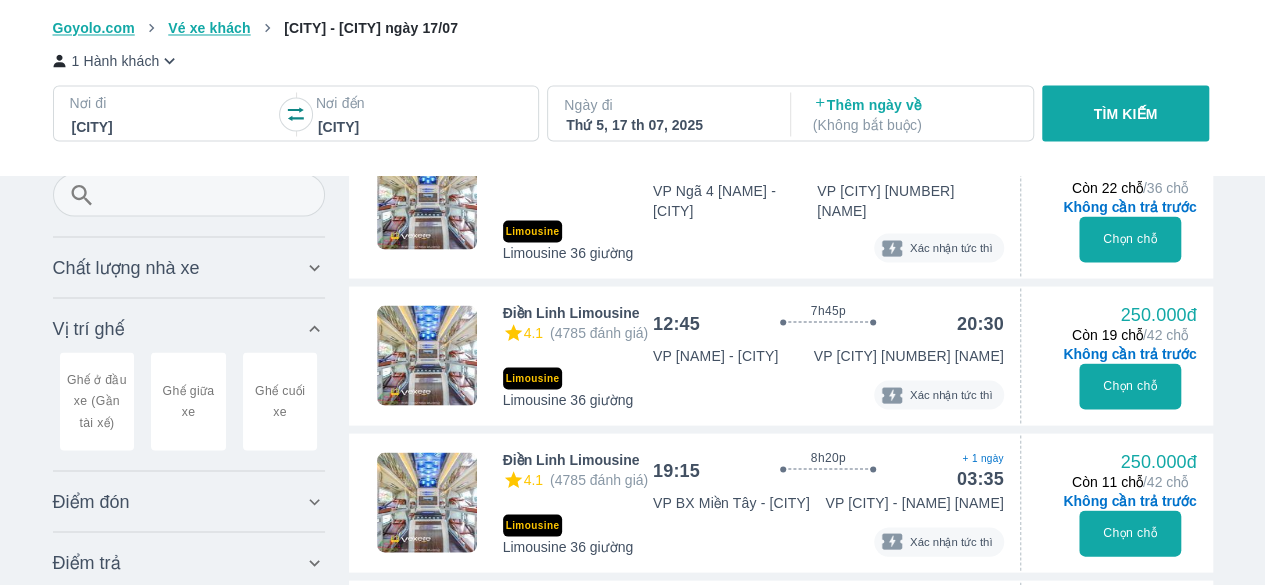 type on "97.9166666666667" 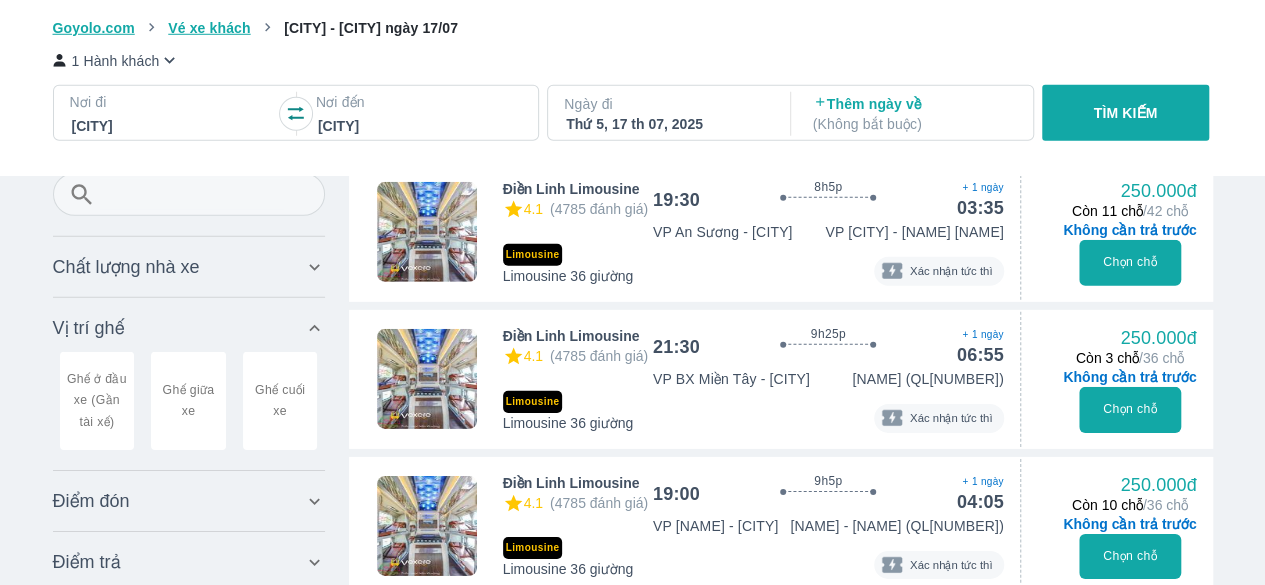 scroll, scrollTop: 14744, scrollLeft: 0, axis: vertical 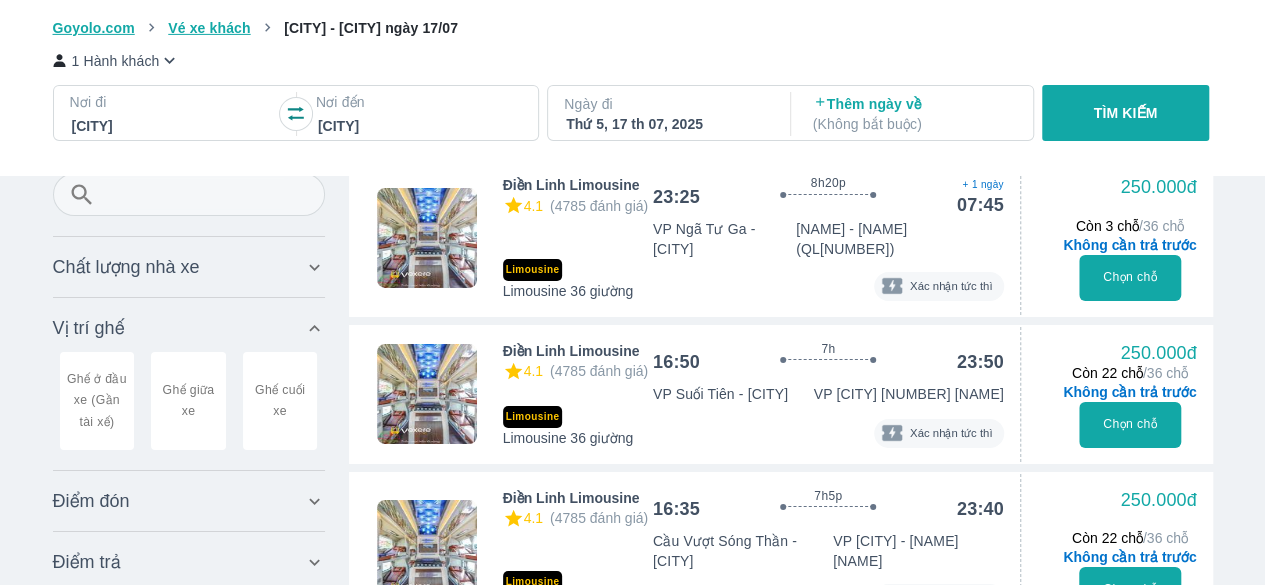 type on "97.9166666666667" 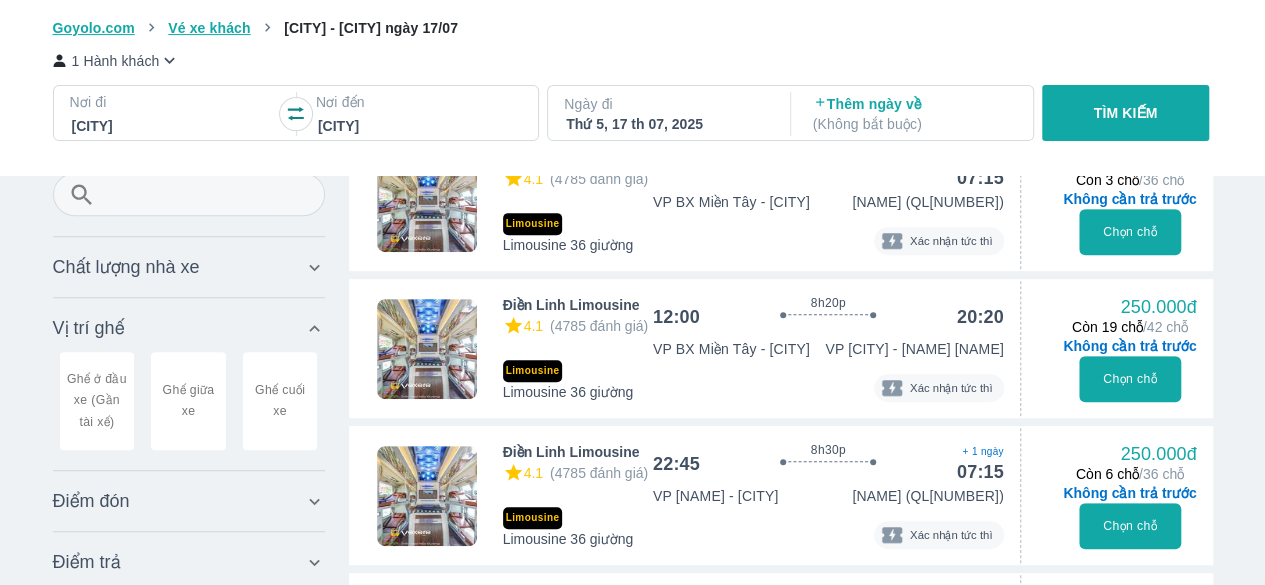 type on "97.9166666666667" 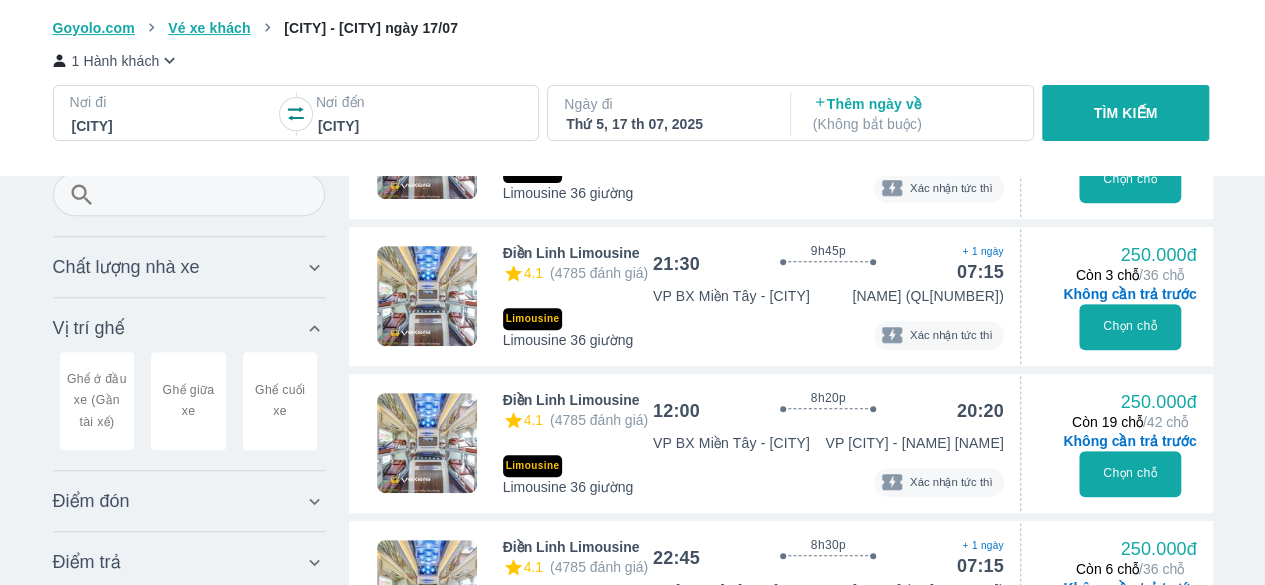 type on "97.9166666666667" 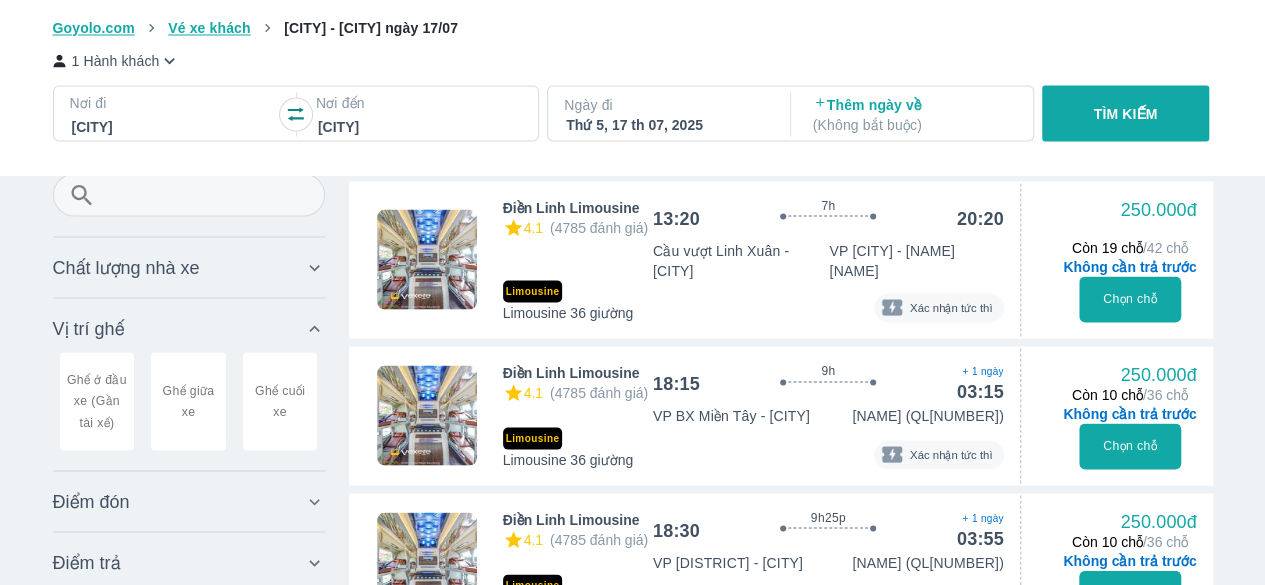 type on "97.9166666666667" 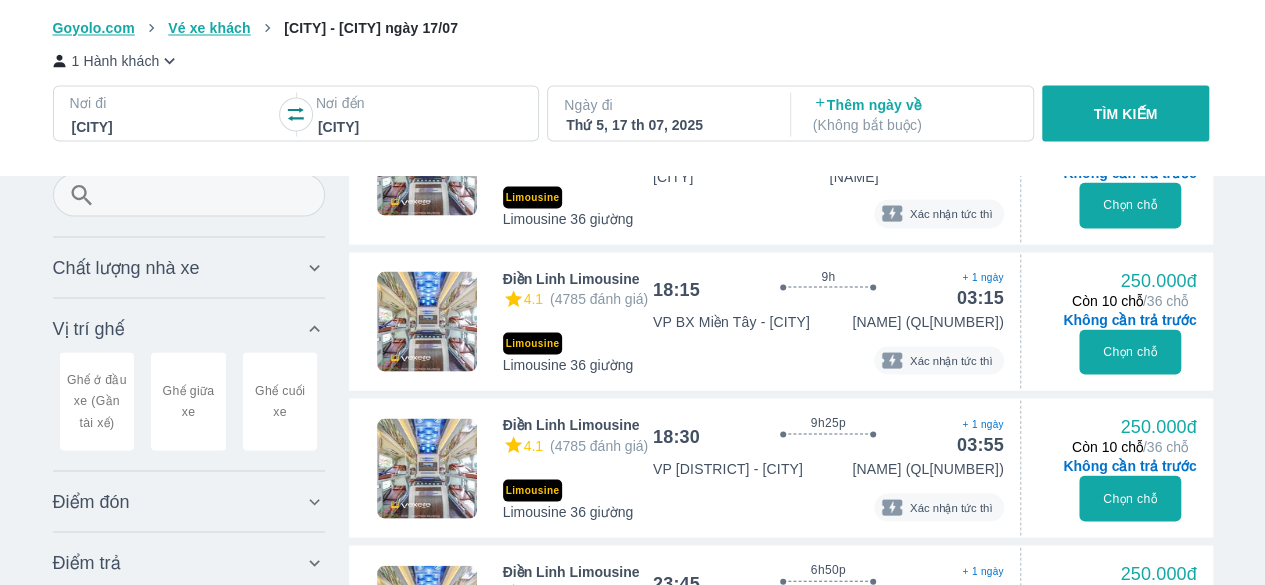 type on "97.9166666666667" 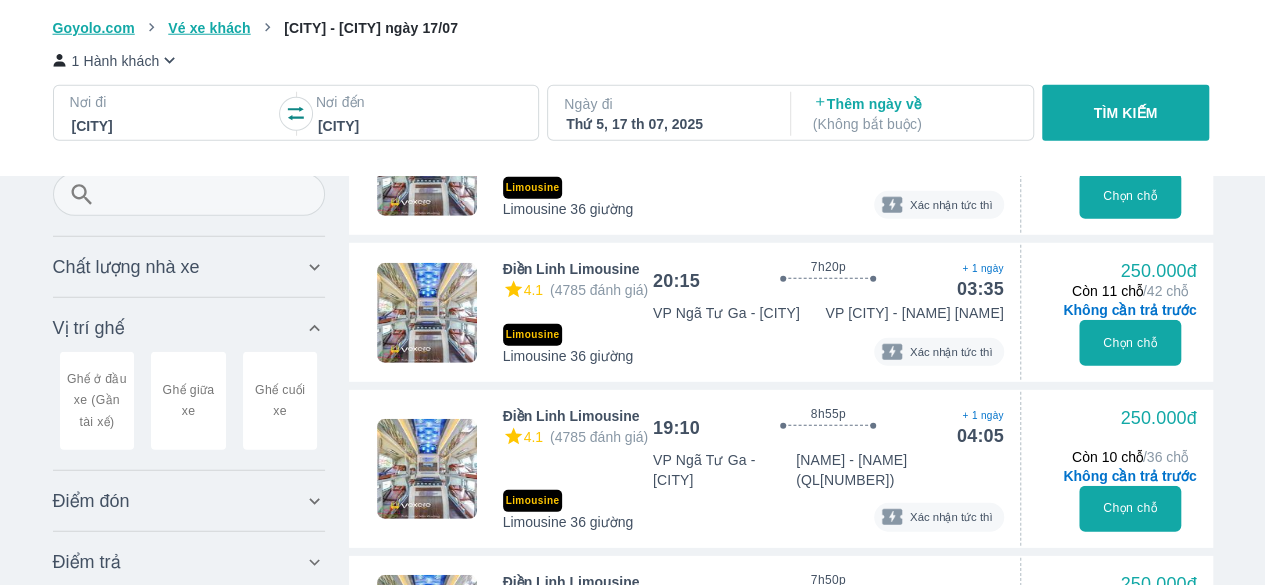 type on "97.9166666666667" 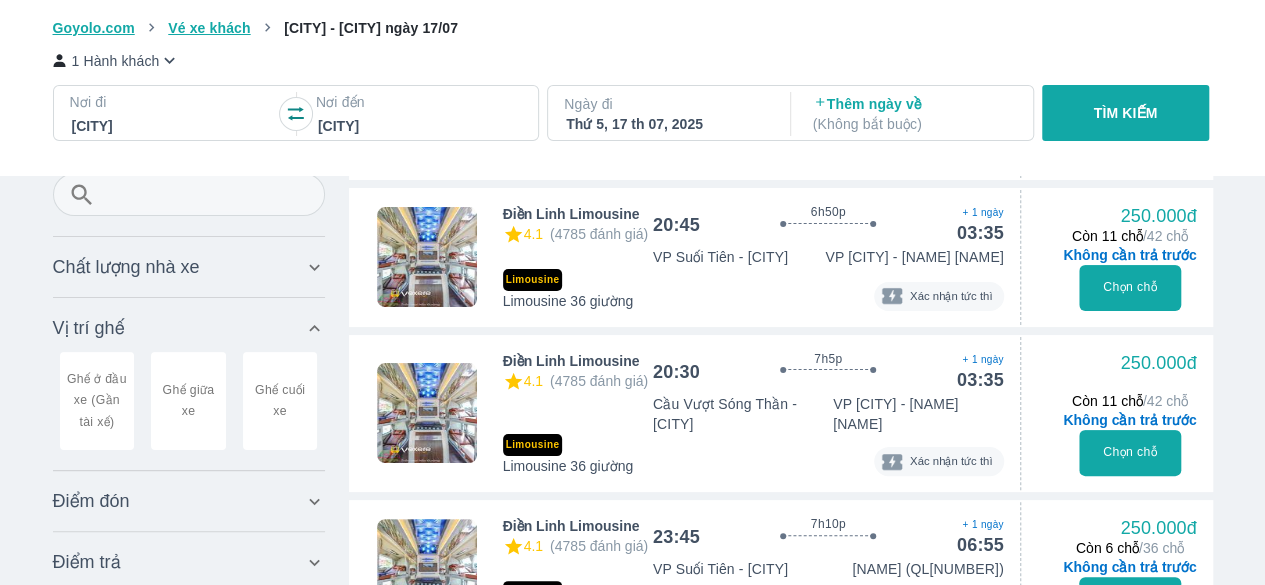 scroll, scrollTop: 19400, scrollLeft: 0, axis: vertical 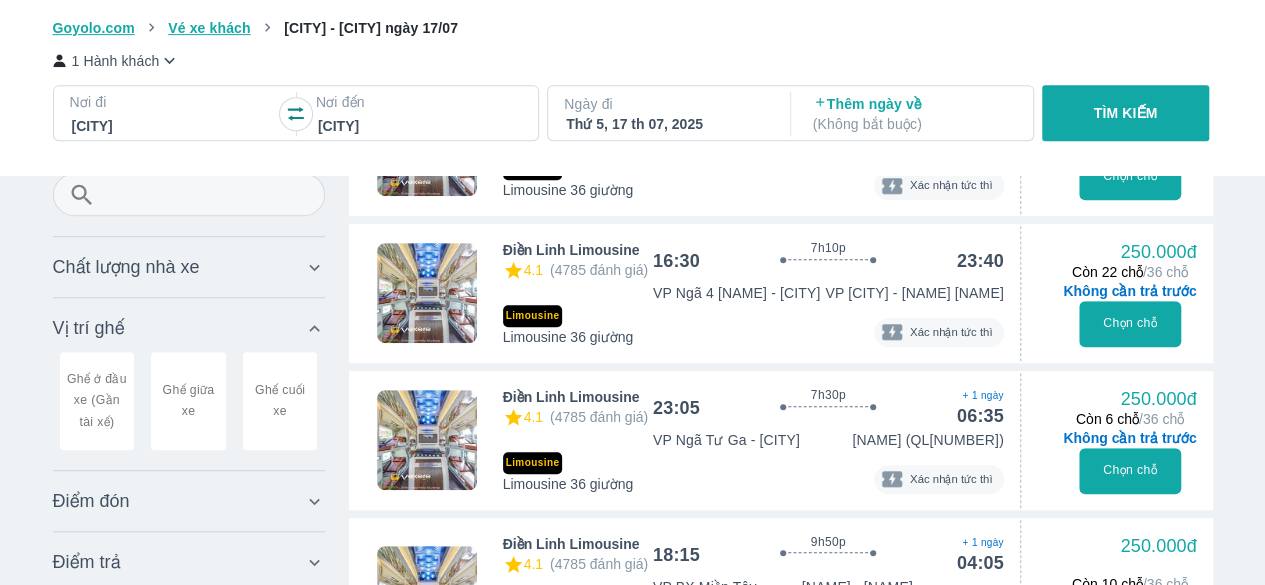 type on "97.9166666666667" 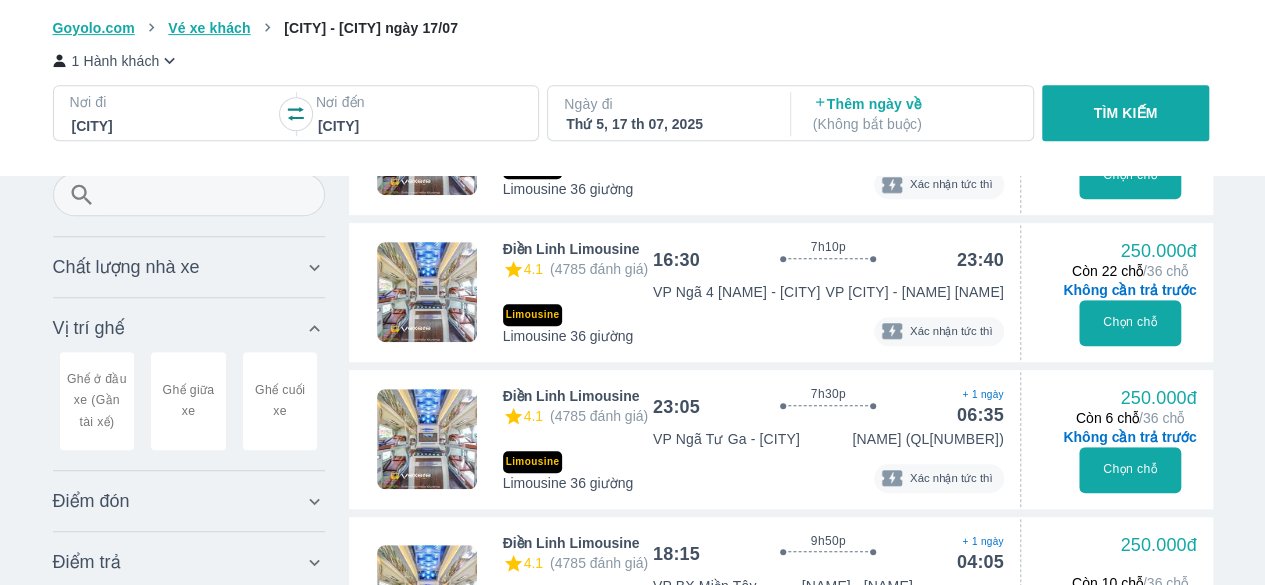 type on "97.9166666666667" 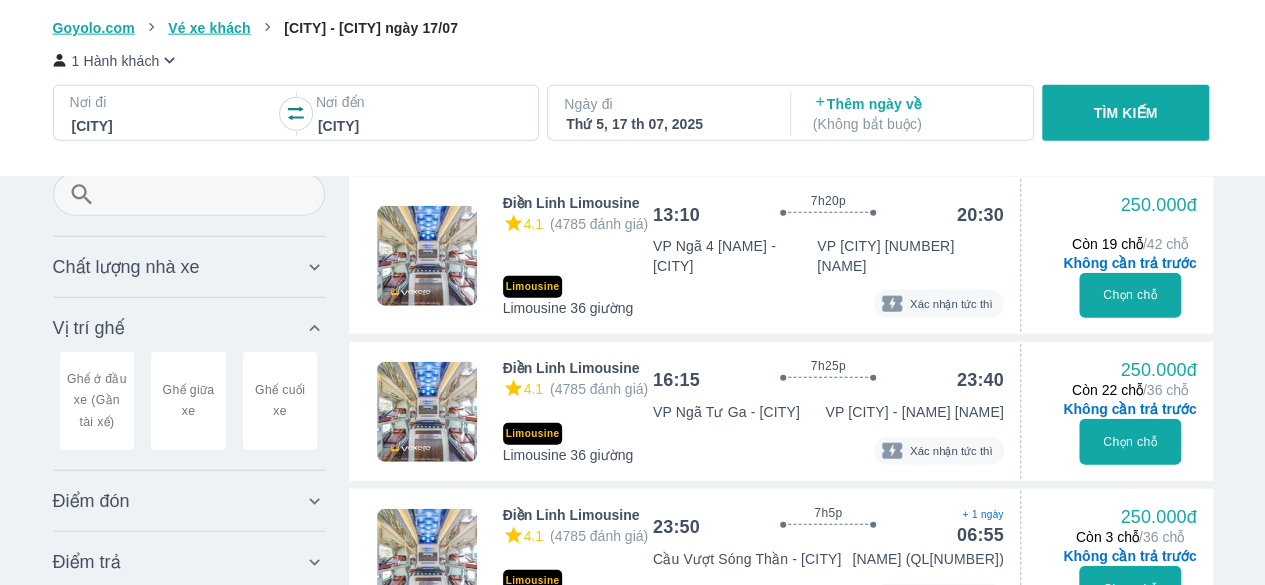 scroll, scrollTop: 21735, scrollLeft: 0, axis: vertical 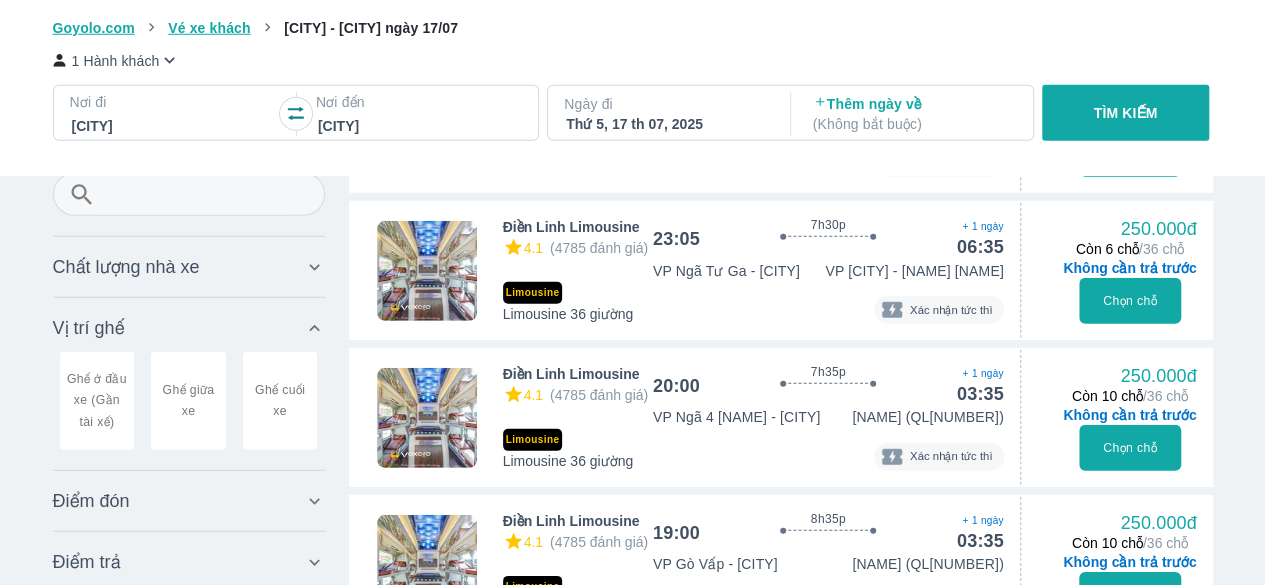 type on "97.9166666666667" 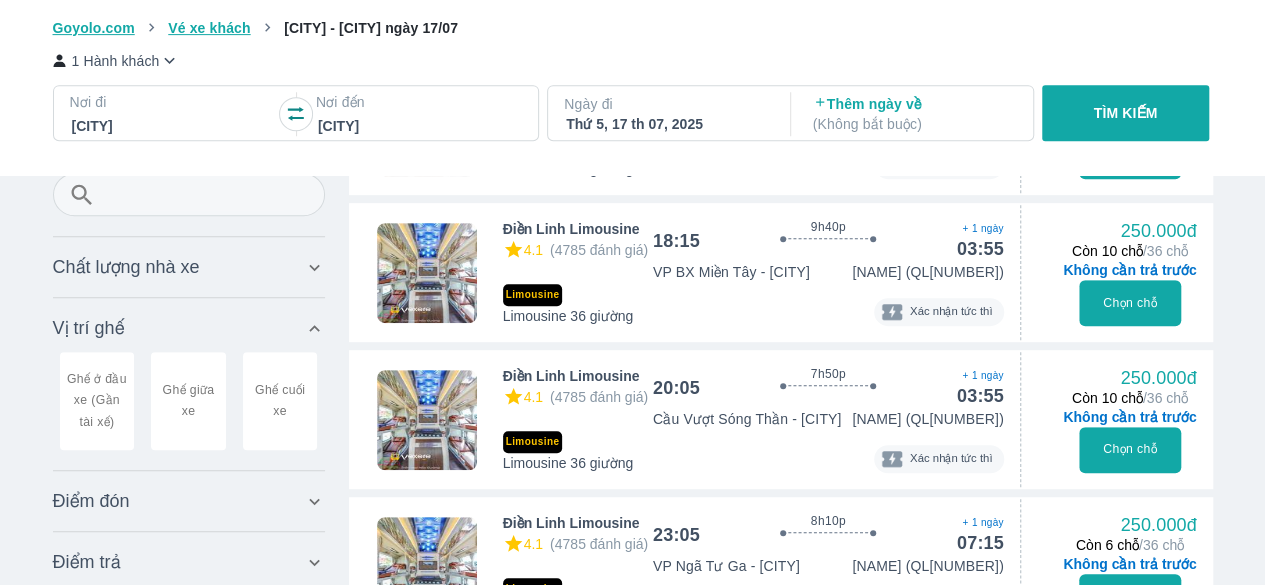 type on "97.9166666666667" 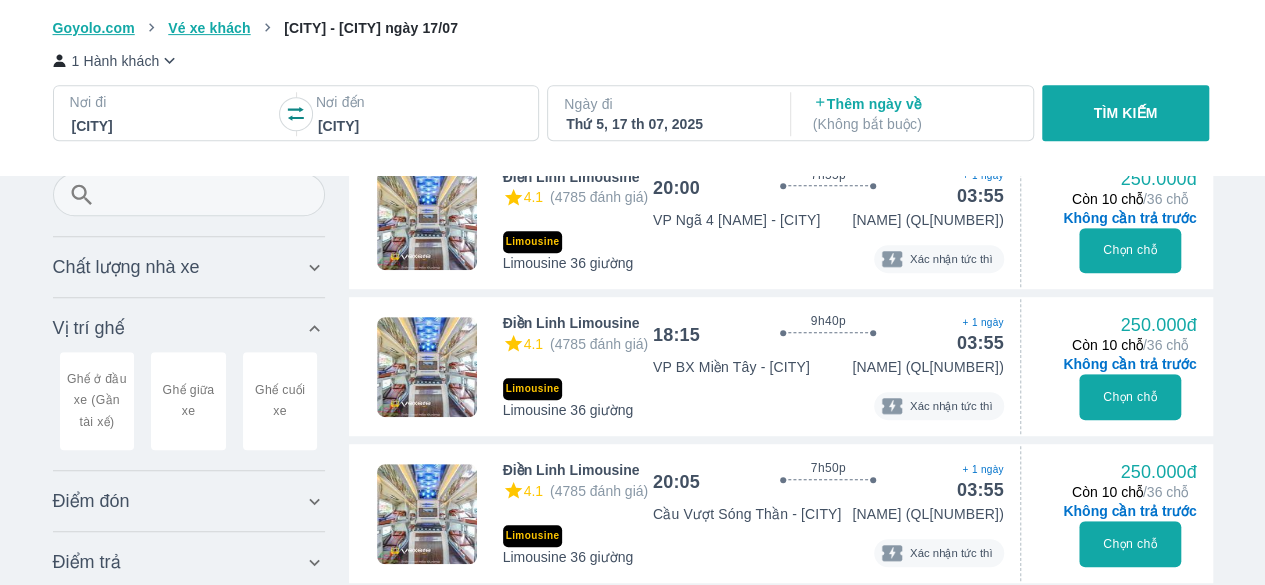 scroll, scrollTop: 23600, scrollLeft: 0, axis: vertical 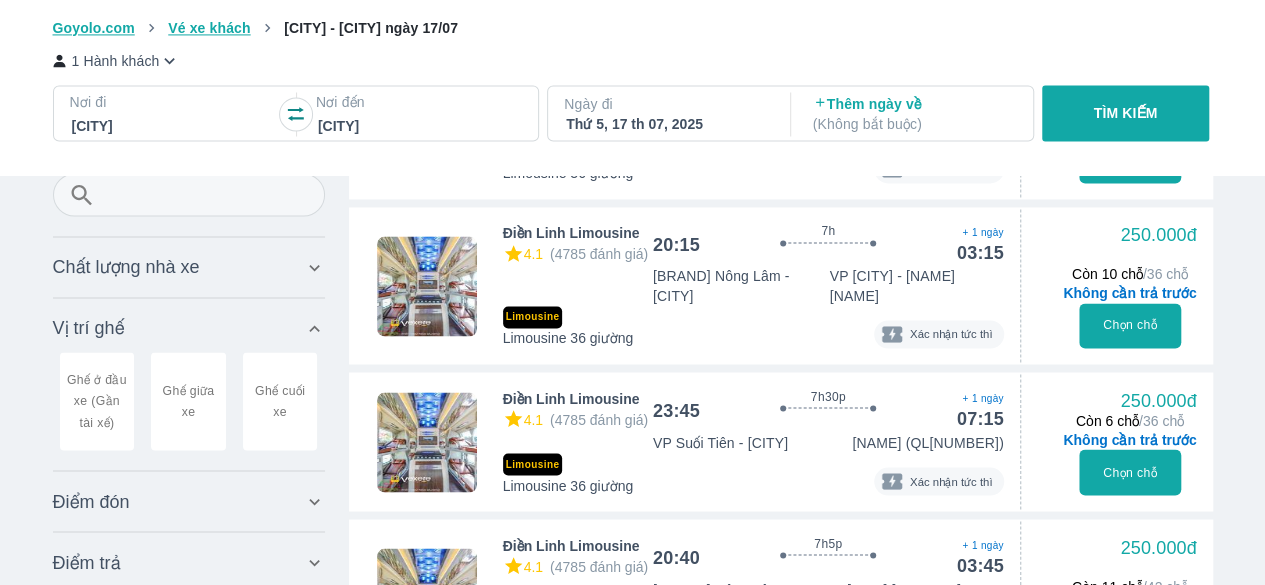 type on "97.9166666666667" 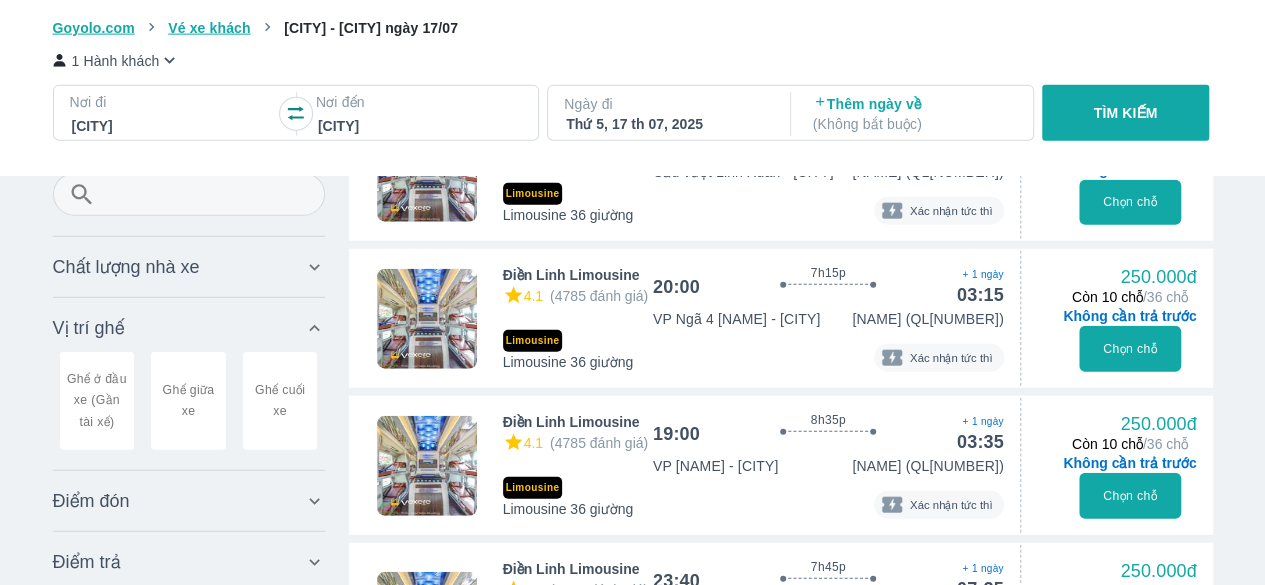 type on "97.9166666666667" 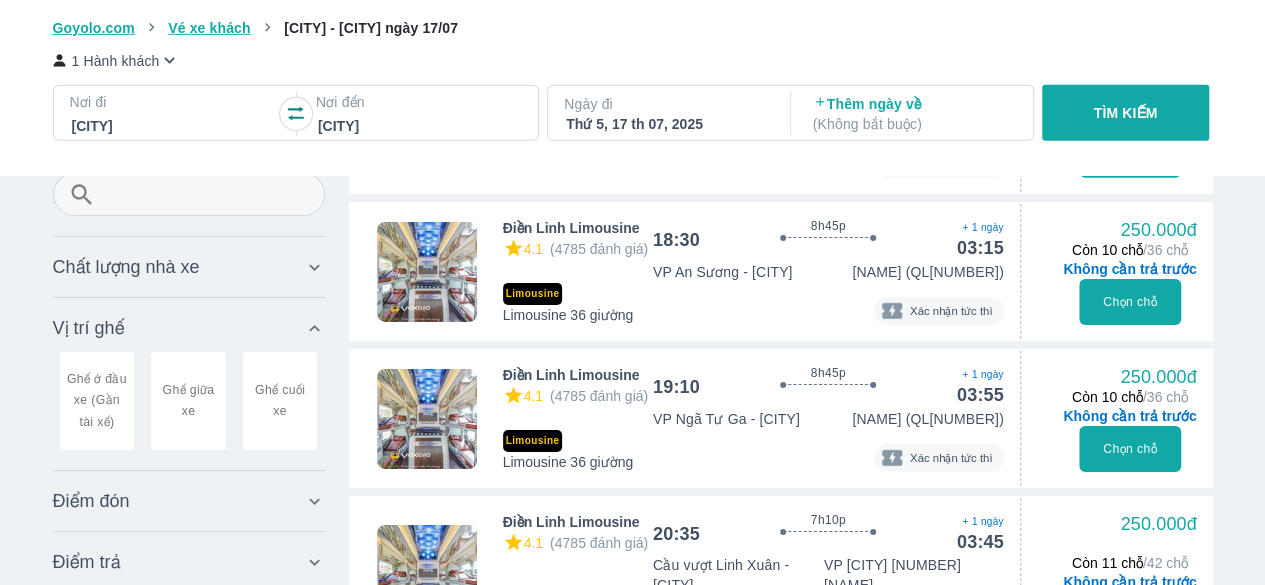 type on "97.9166666666667" 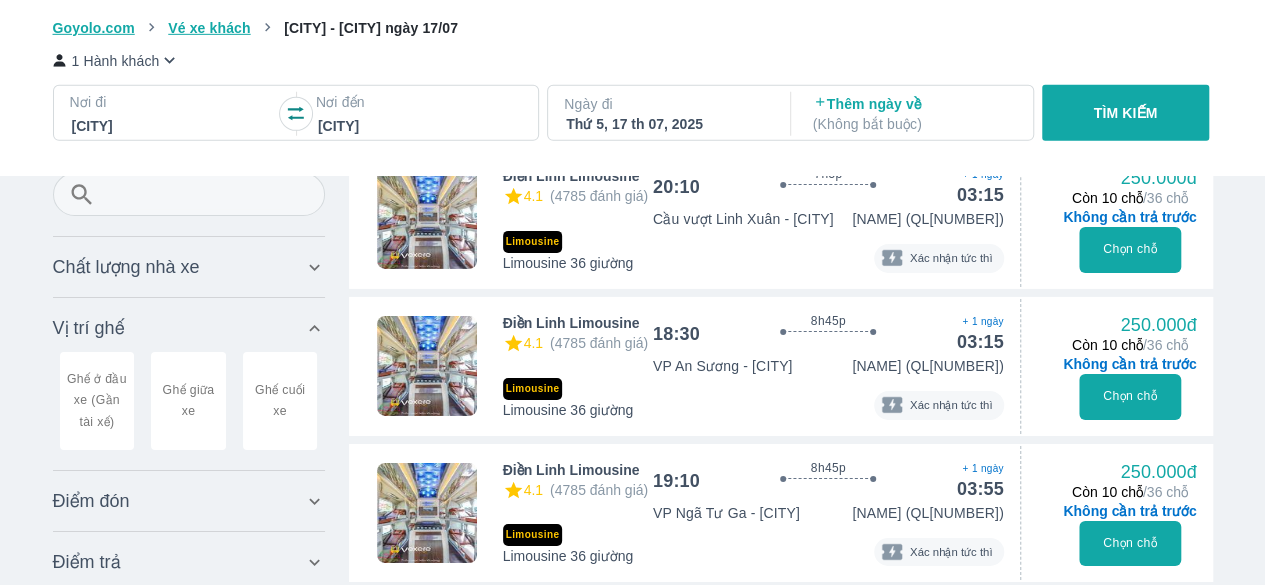 scroll, scrollTop: 26450, scrollLeft: 0, axis: vertical 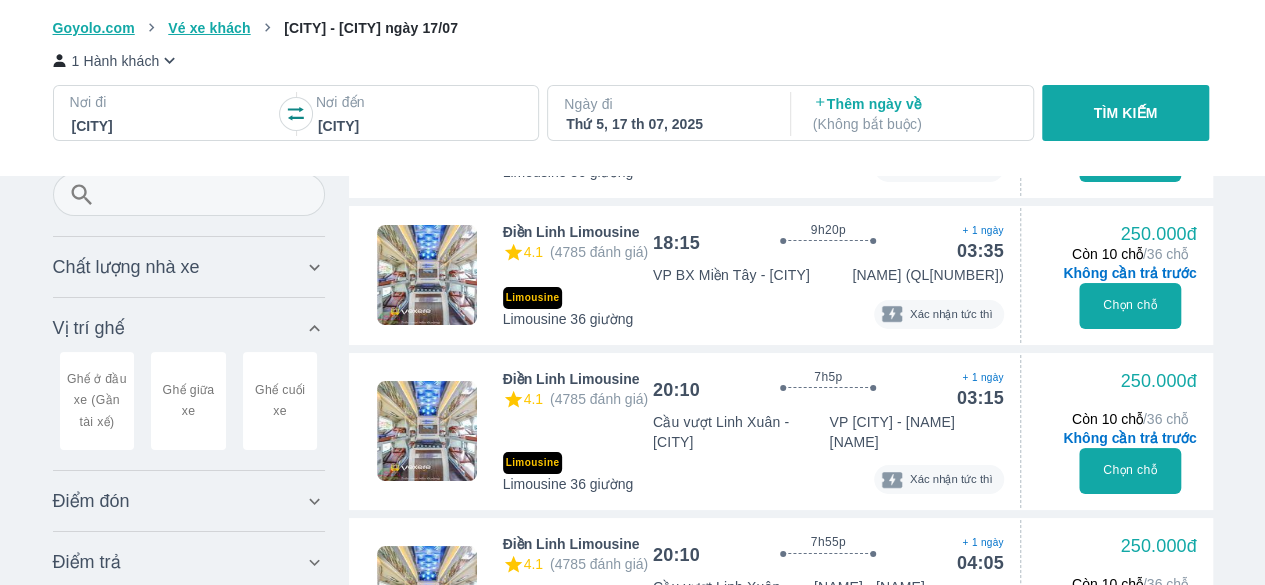 type on "97.9166666666667" 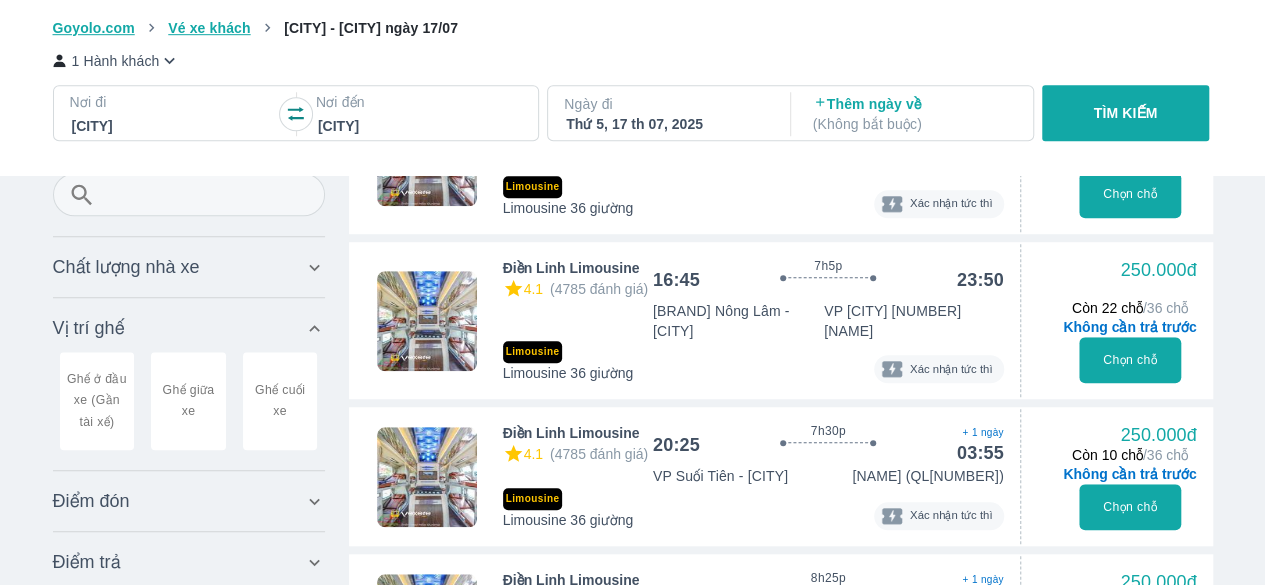 type on "97.9166666666667" 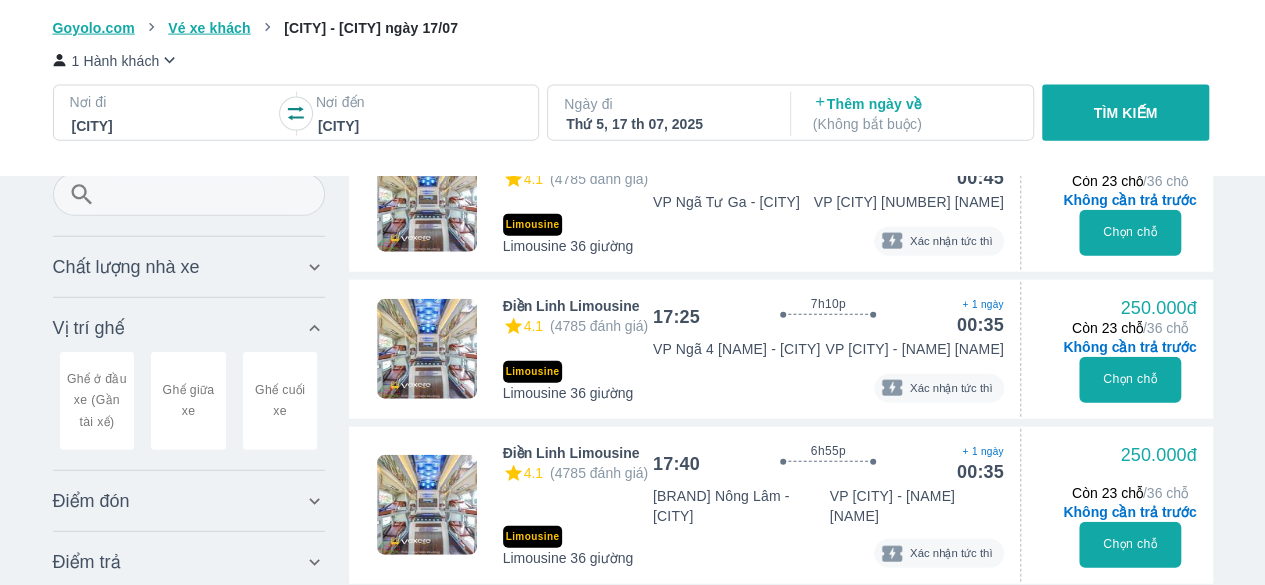 scroll, scrollTop: 29203, scrollLeft: 0, axis: vertical 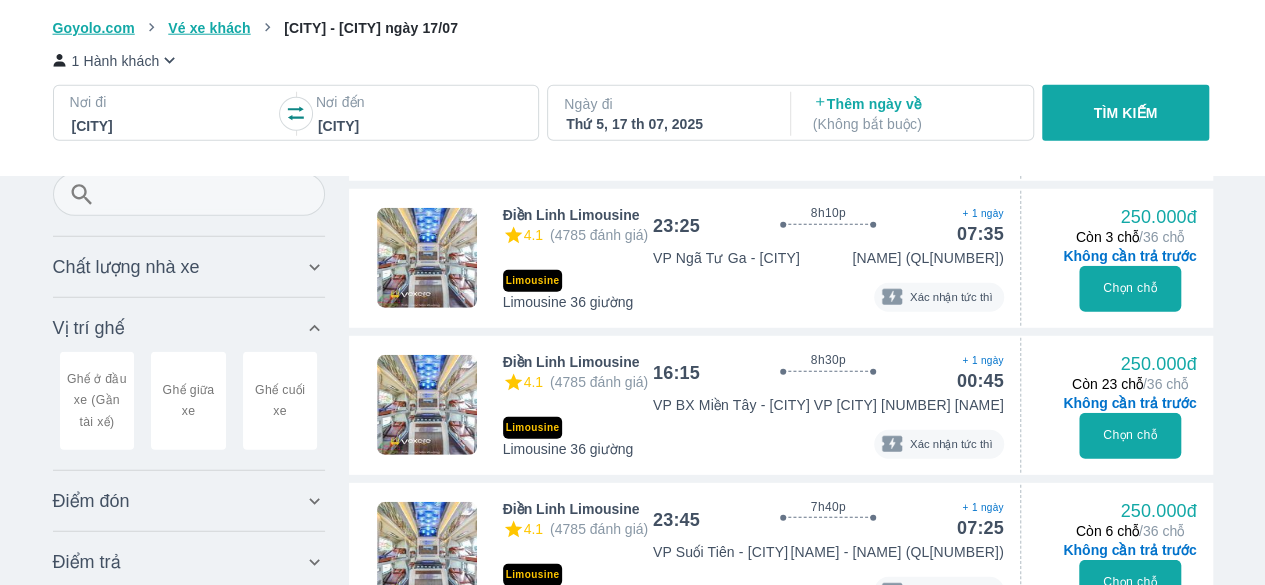 type on "97.9166666666667" 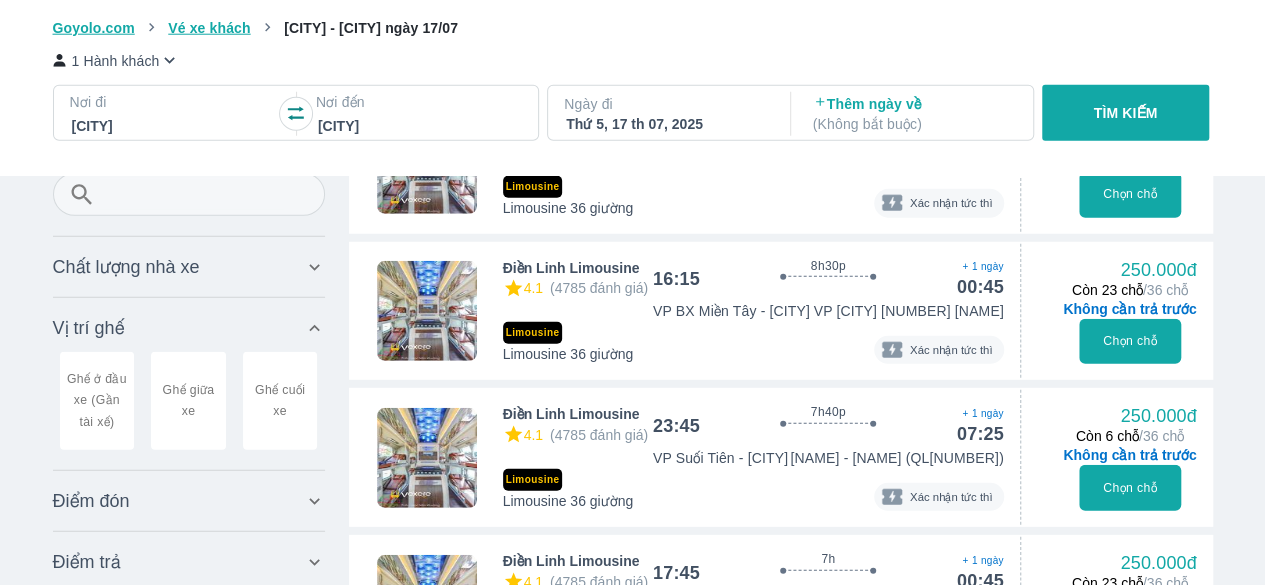 type on "97.9166666666667" 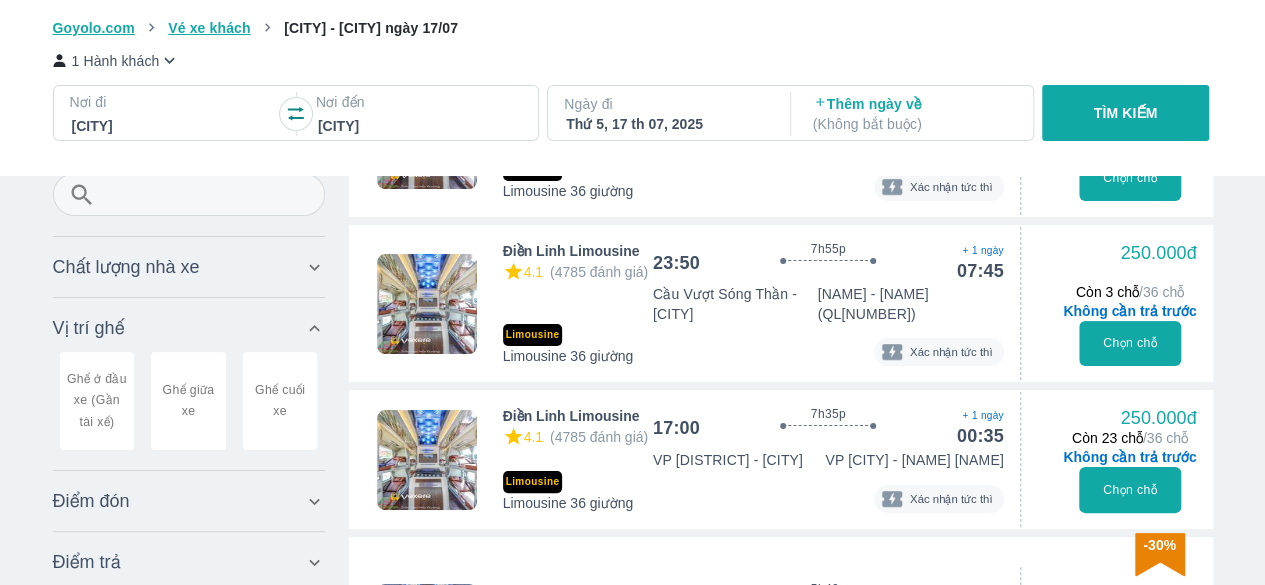 scroll, scrollTop: 34700, scrollLeft: 0, axis: vertical 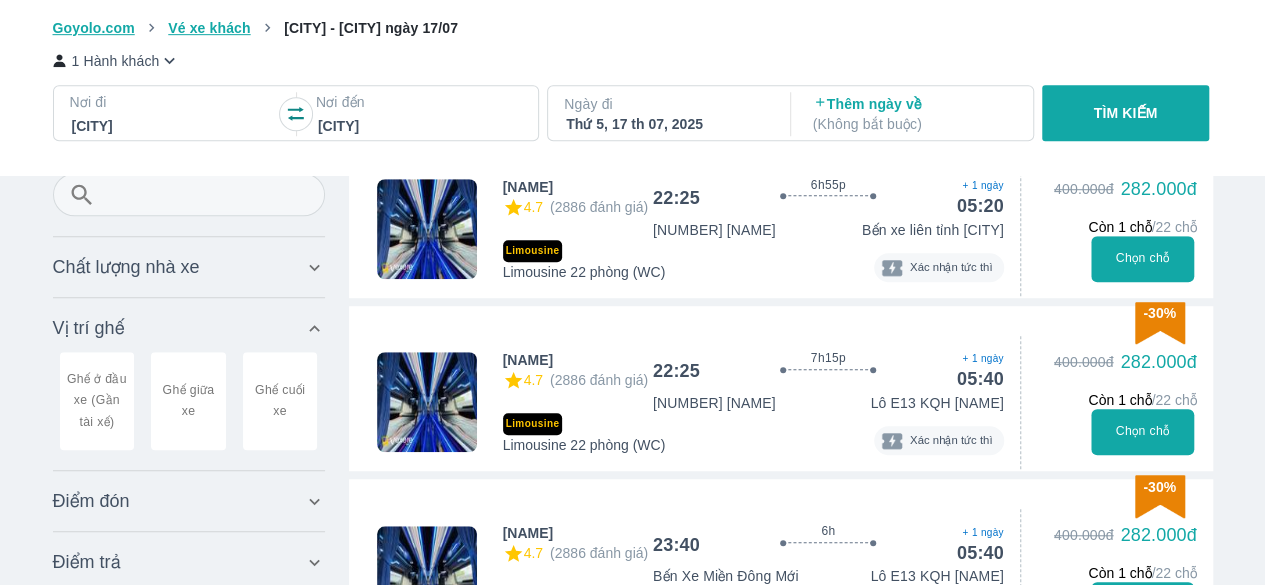 type on "97.9166666666667" 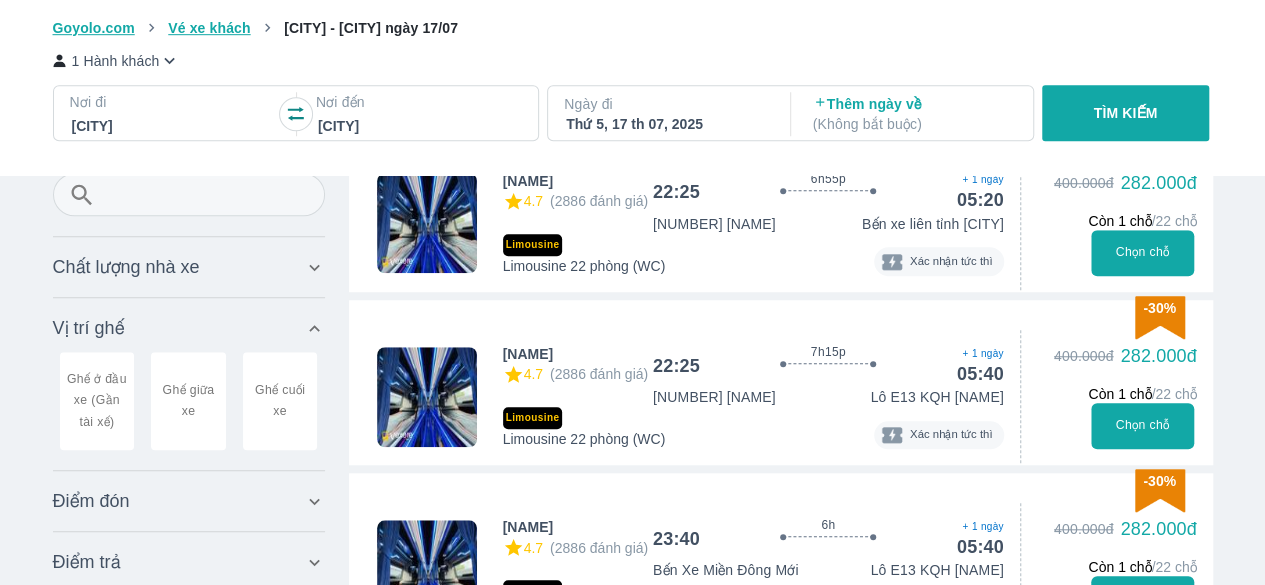 type on "97.9166666666667" 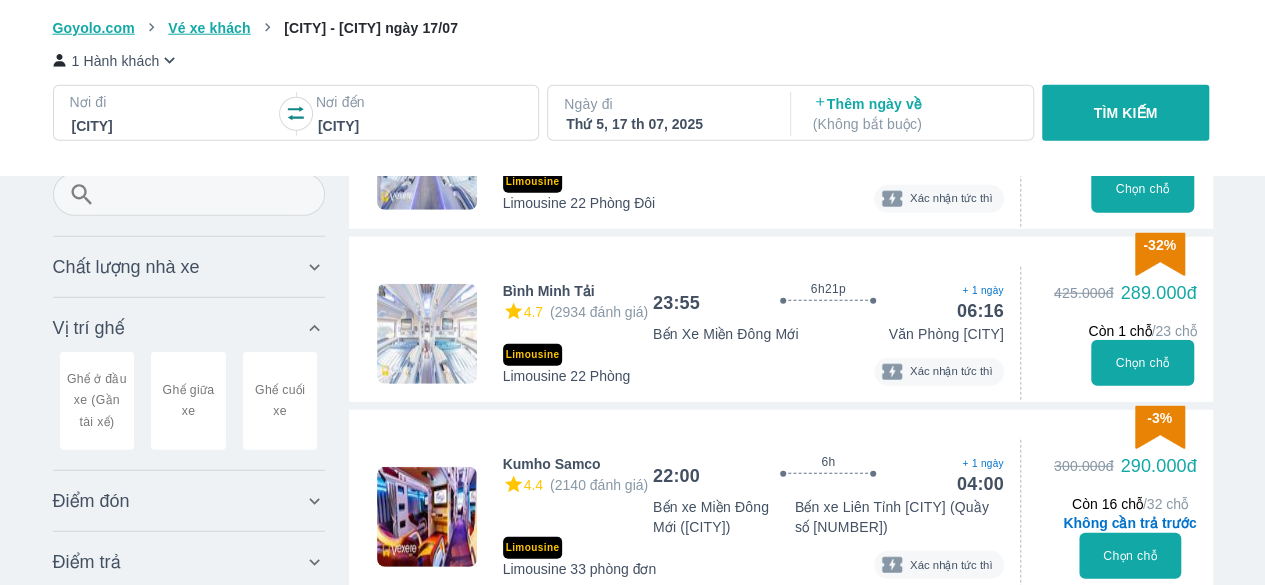 scroll, scrollTop: 36800, scrollLeft: 0, axis: vertical 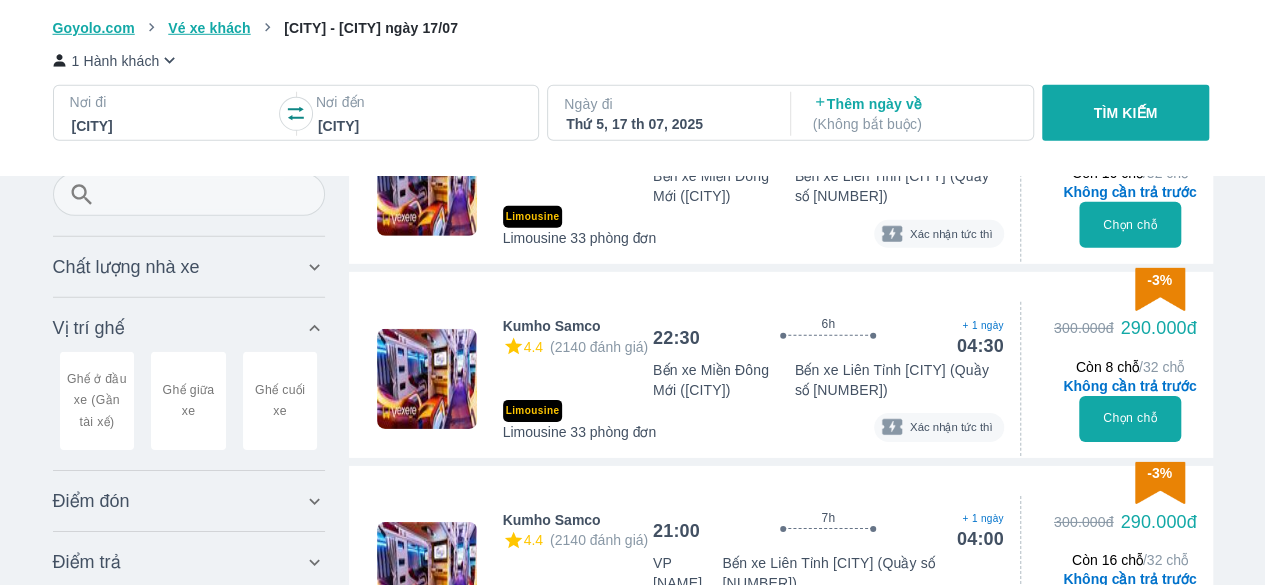 type on "97.9166666666667" 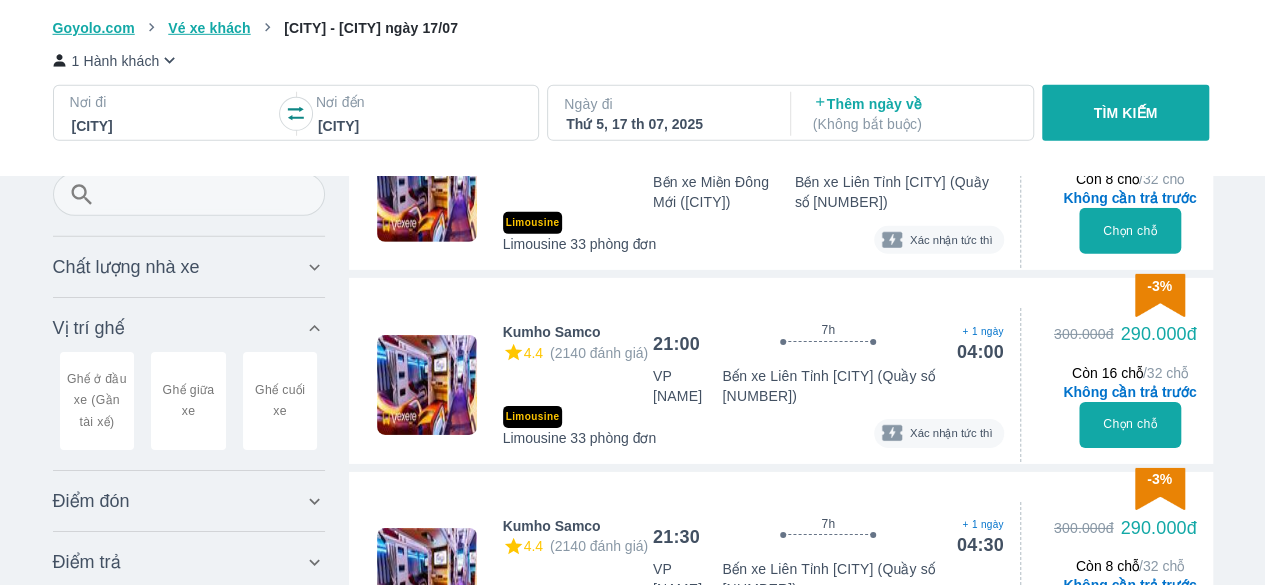 scroll, scrollTop: 37600, scrollLeft: 0, axis: vertical 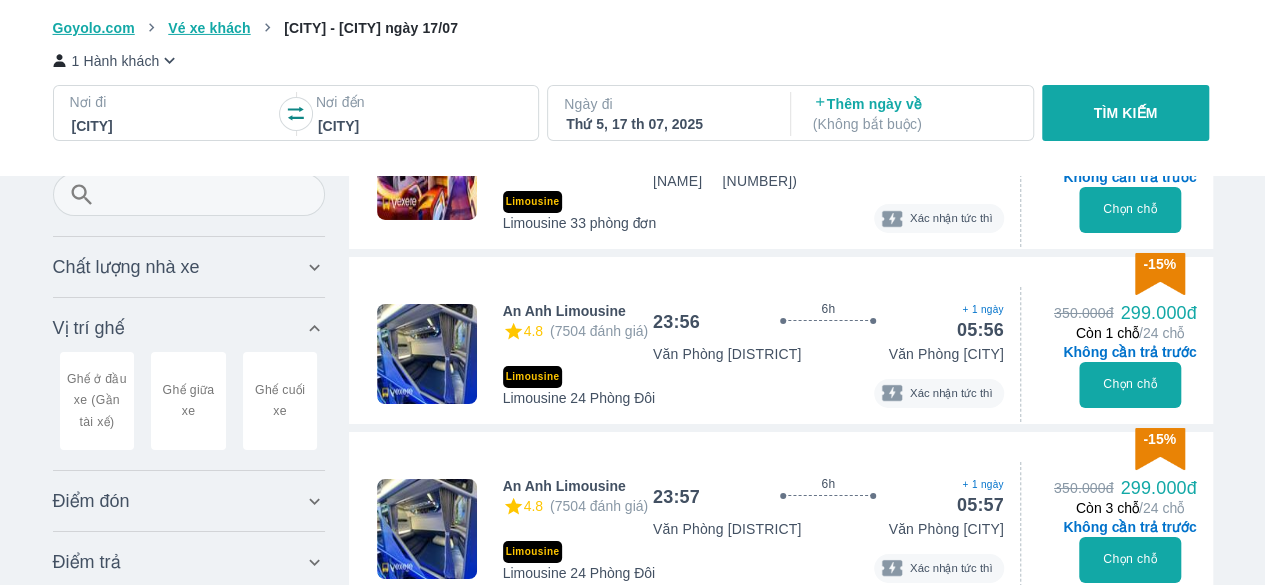 type on "97.9166666666667" 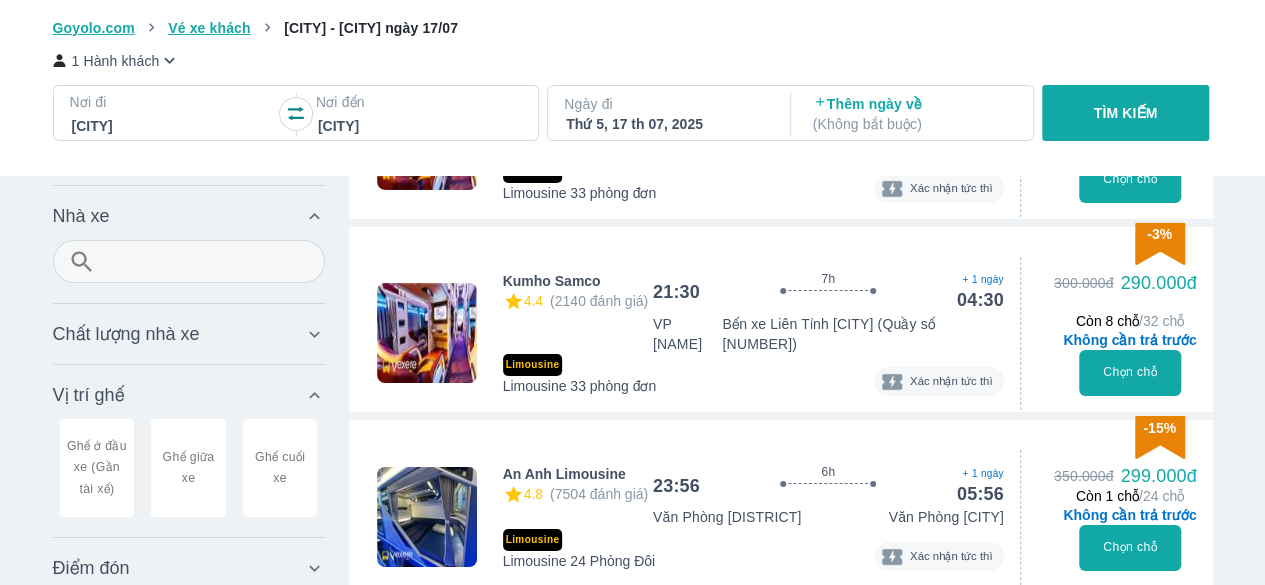 scroll, scrollTop: 37500, scrollLeft: 0, axis: vertical 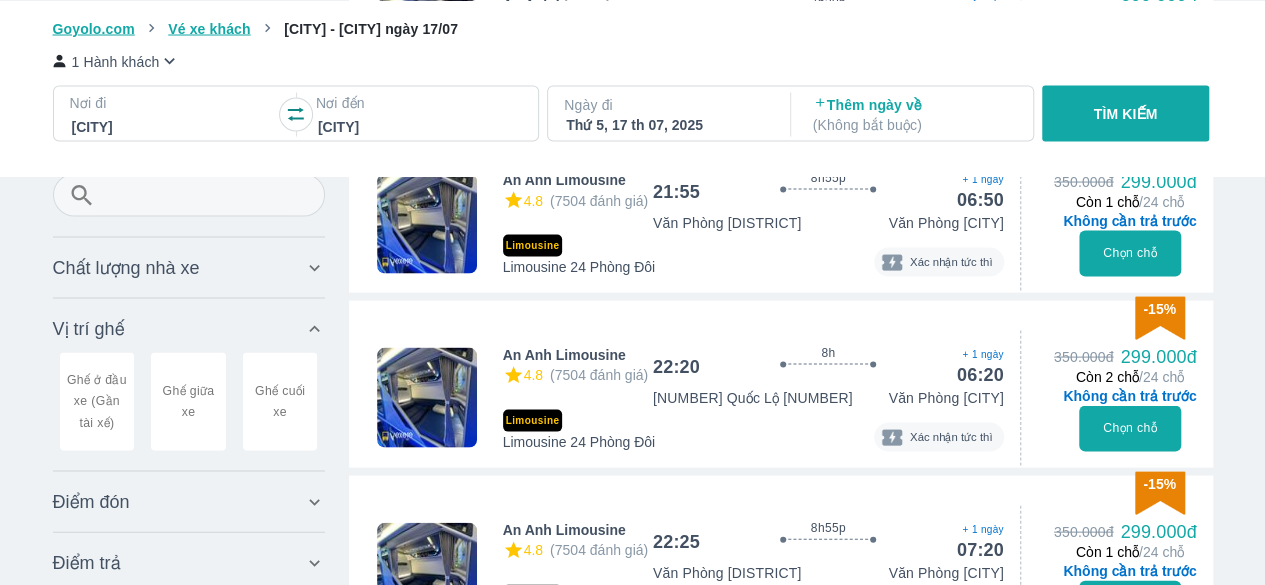 type on "97.9166666666667" 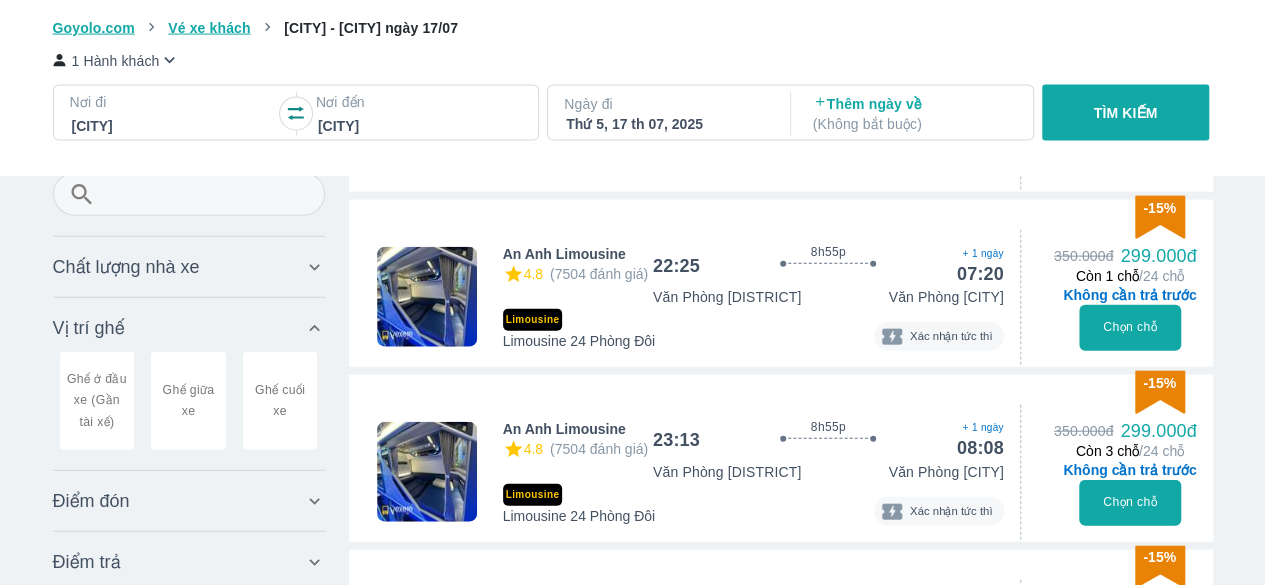 type on "97.9166666666667" 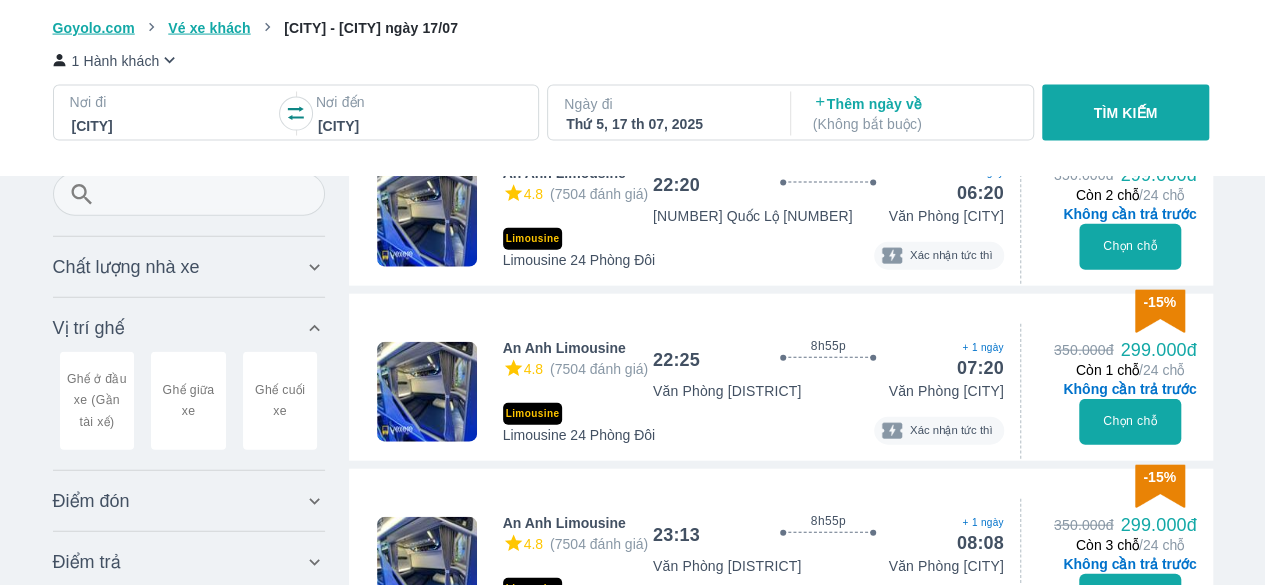 type on "97.9166666666667" 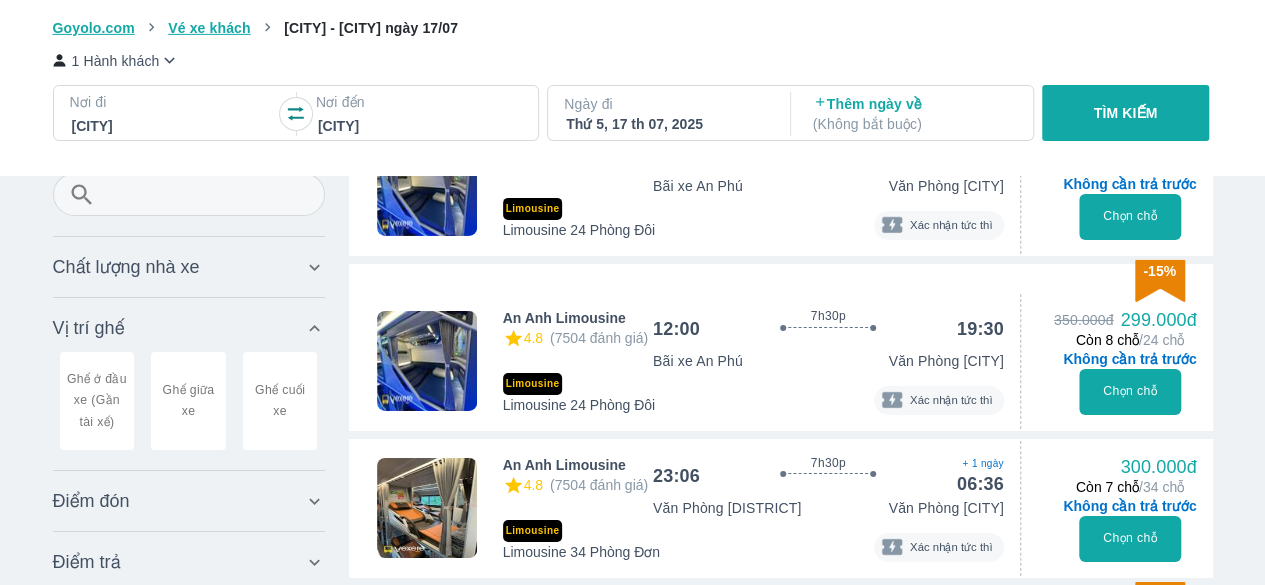 scroll, scrollTop: 41200, scrollLeft: 0, axis: vertical 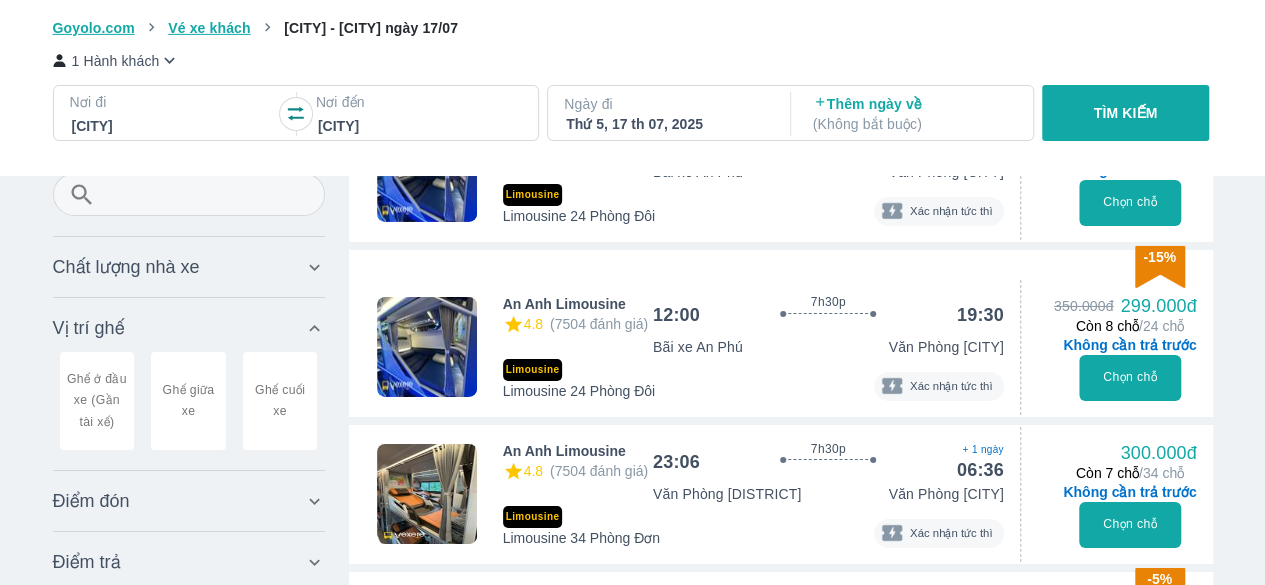 click on "Limousine Limousine 34 Phòng Đơn Xác nhận tức thì" at bounding box center (753, 527) 